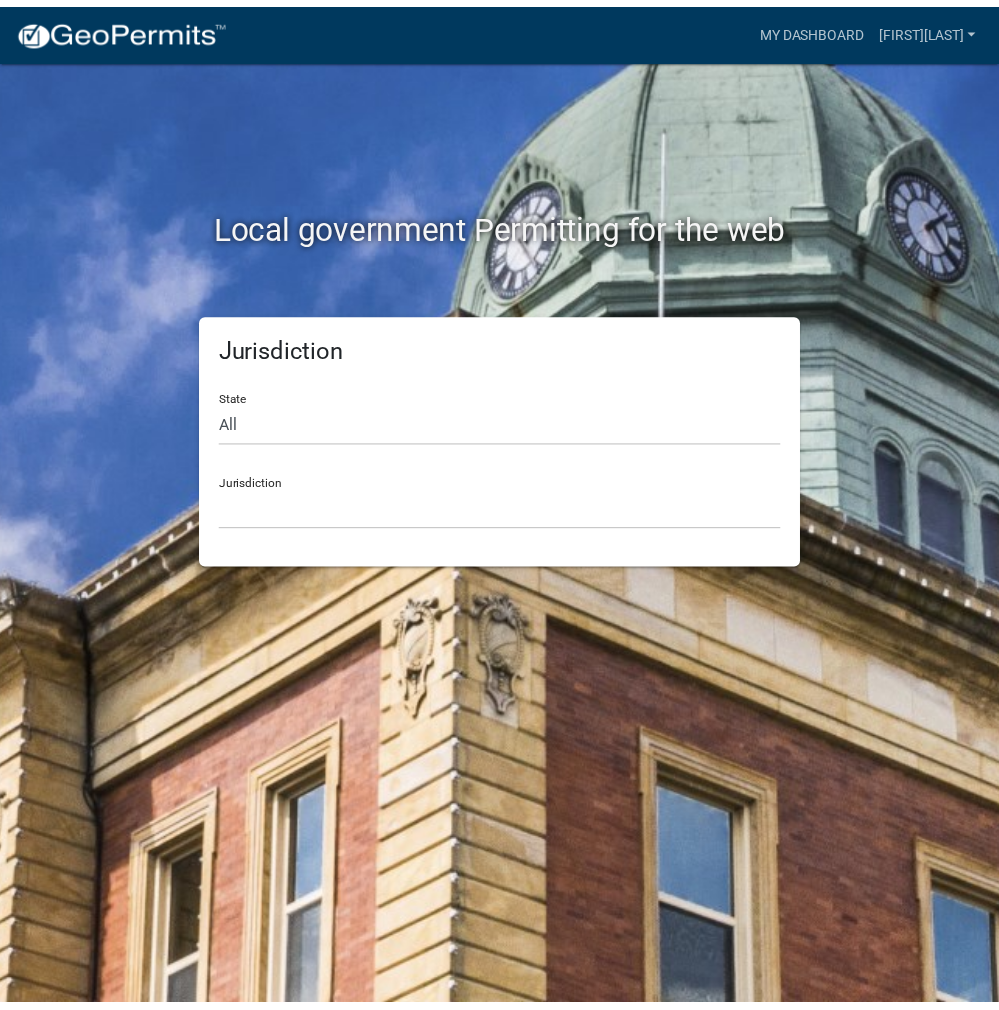 scroll, scrollTop: 0, scrollLeft: 0, axis: both 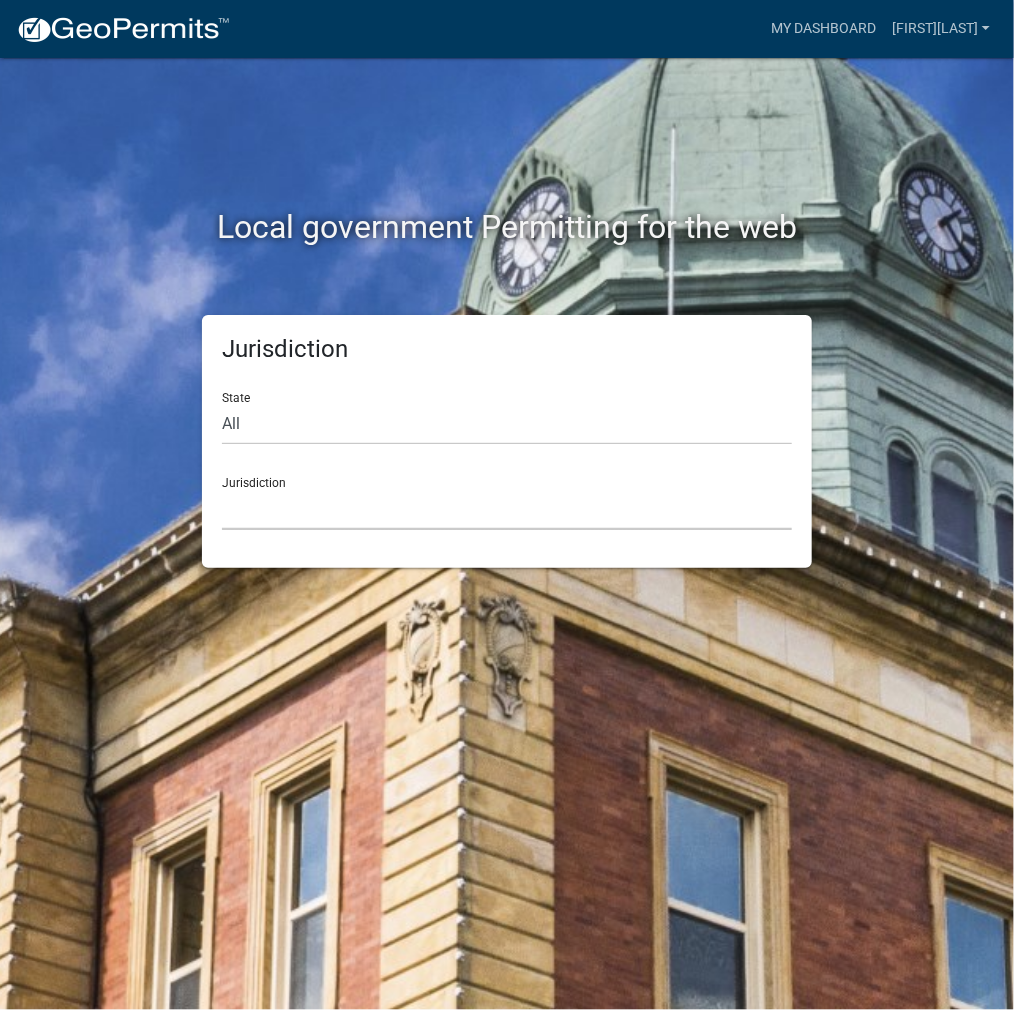 click on "Custer County, Colorado   City of Bainbridge, Georgia   Cook County, Georgia   Crawford County, Georgia   Gilmer County, Georgia   Haralson County, Georgia   Jasper County, Georgia   Madison County, Georgia   Putnam County, Georgia   Talbot County, Georgia   Troup County, Georgia   City of Charlestown, Indiana   City of Jeffersonville, Indiana   City of Logansport, Indiana   Decatur County, Indiana   Grant County, Indiana   Howard County, Indiana   Huntington County, Indiana   Jasper County, Indiana   Kosciusko County, Indiana   La Porte County, Indiana   Miami County, Indiana   Montgomery County, Indiana   Morgan County, Indiana   Newton County, Indiana   Porter County, Indiana   River Ridge Development Authority, Indiana   Tippecanoe County, Indiana   Vigo County, Indiana   Wells County, Indiana   Whitley County, Indiana   Boone County, Iowa   Butler County, Iowa   Cerro Gordo County, Iowa   City of Harlan, Iowa   City of Indianola, Iowa   City of Newton, Iowa   Clayton County, Iowa   Grundy County, Iowa" 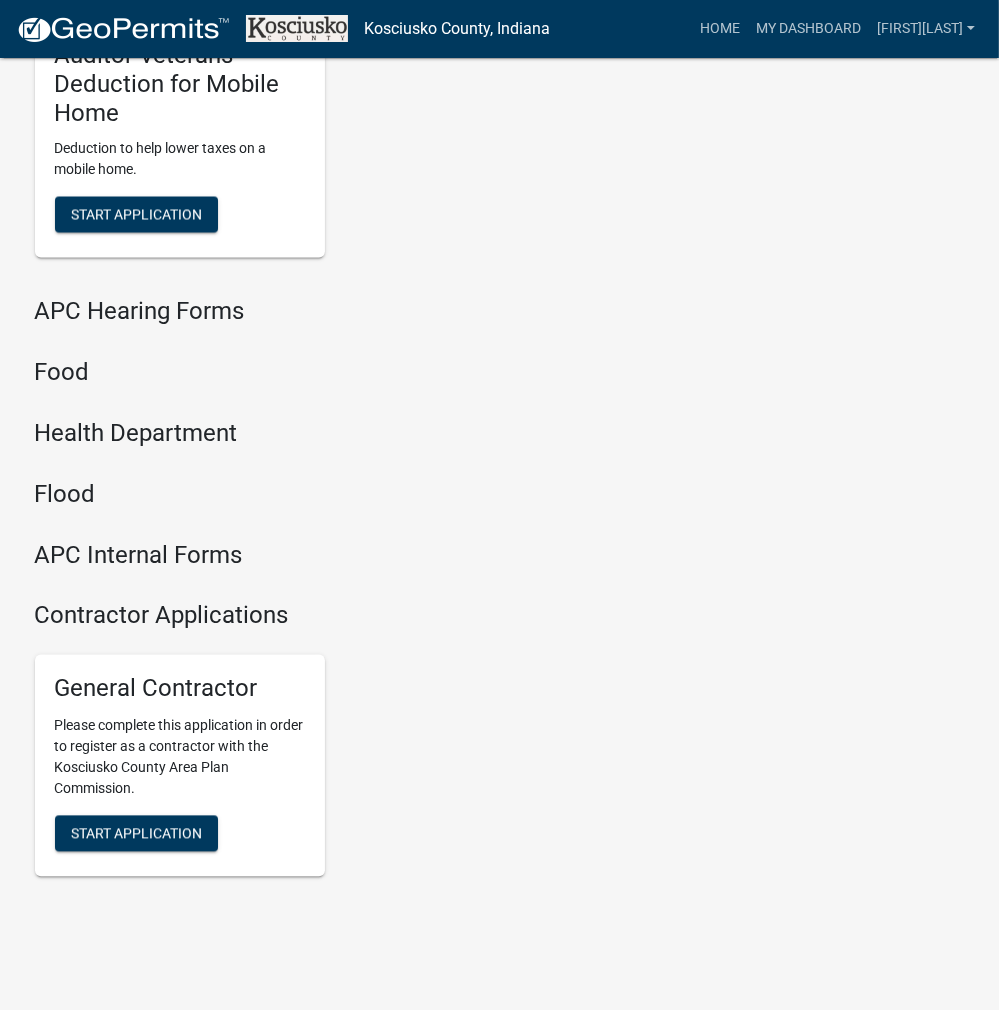 scroll, scrollTop: 2432, scrollLeft: 0, axis: vertical 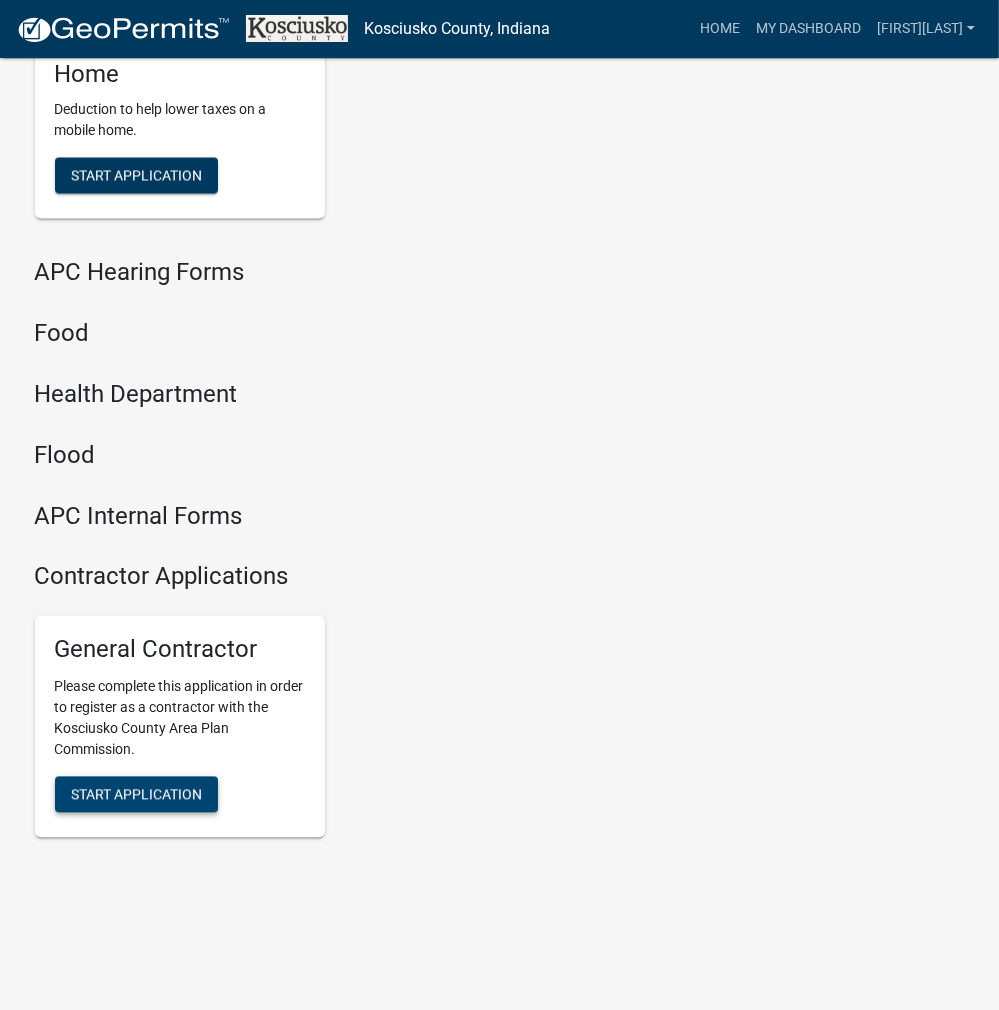 click on "Start Application" 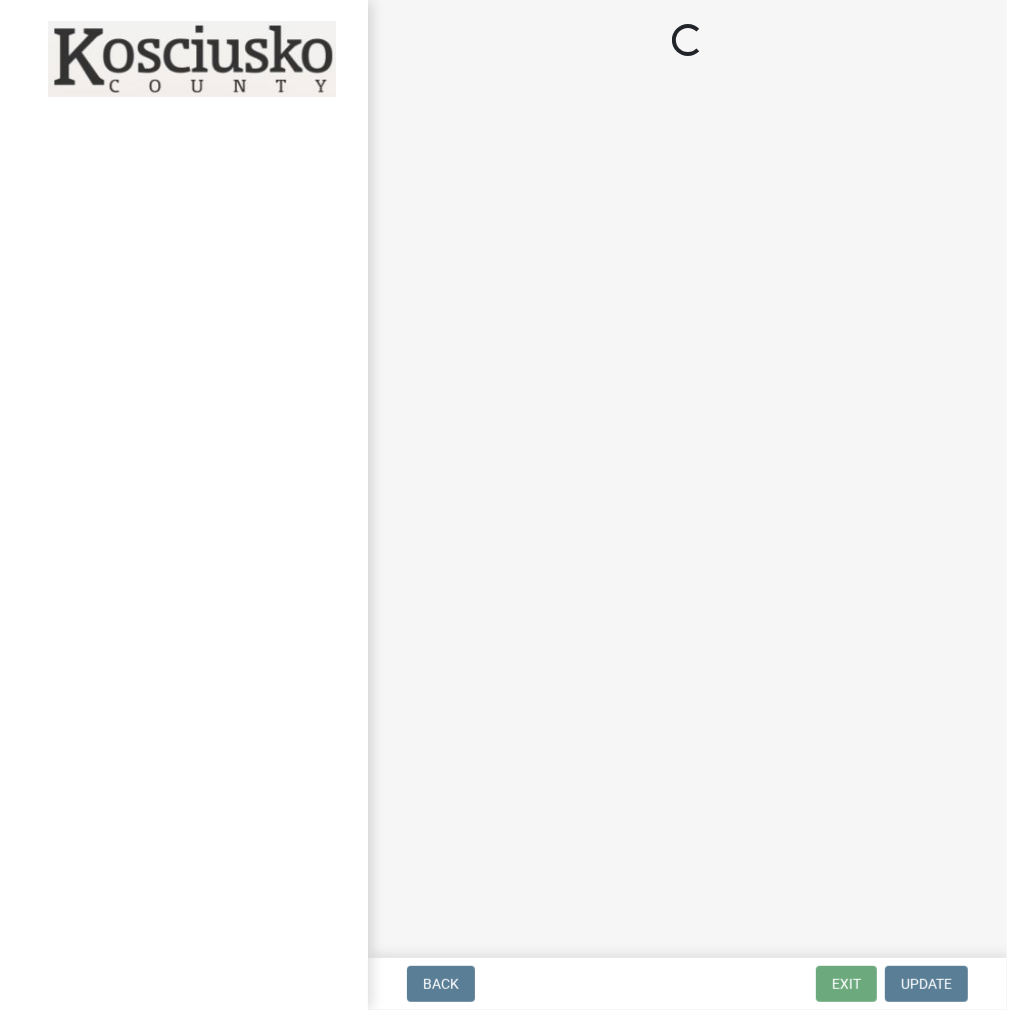 scroll, scrollTop: 0, scrollLeft: 0, axis: both 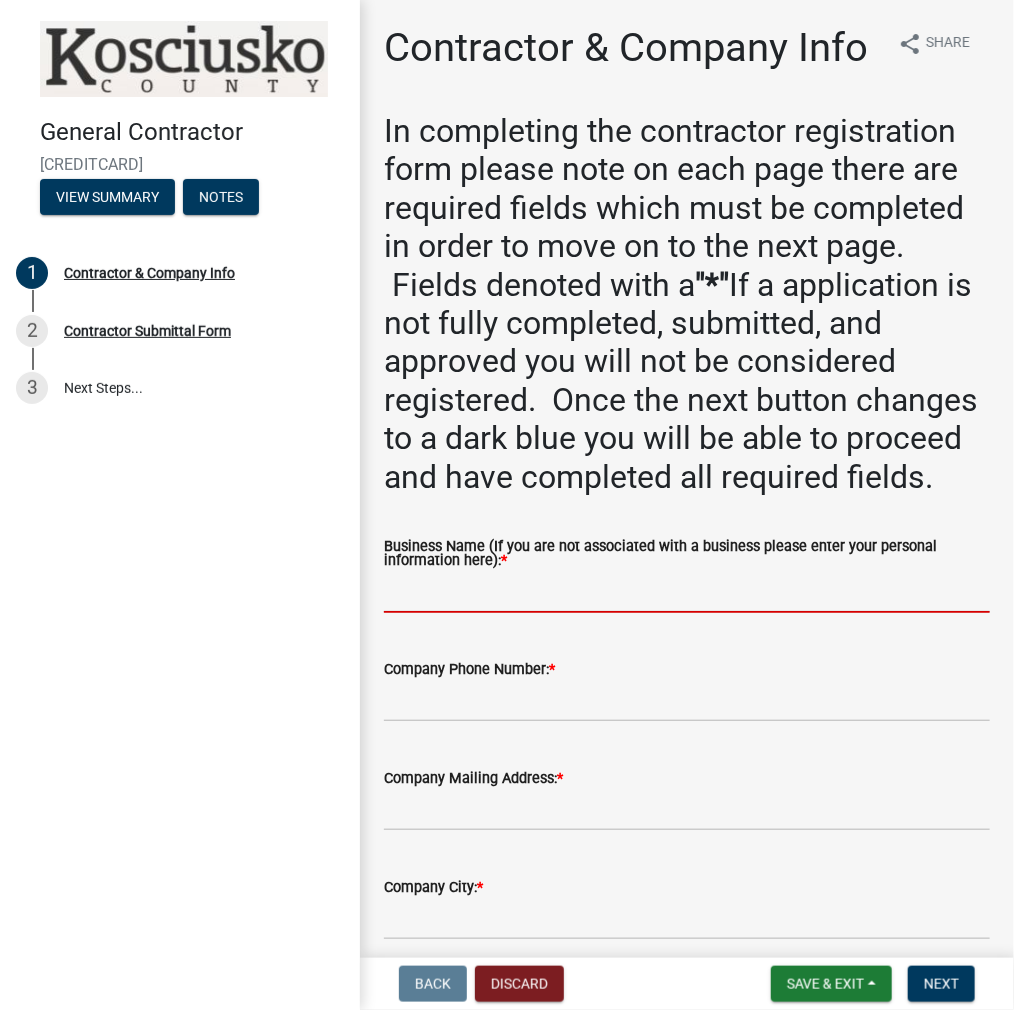 click on "Business Name (If you are not associated with a business please enter your personal information here):  *" at bounding box center [687, 592] 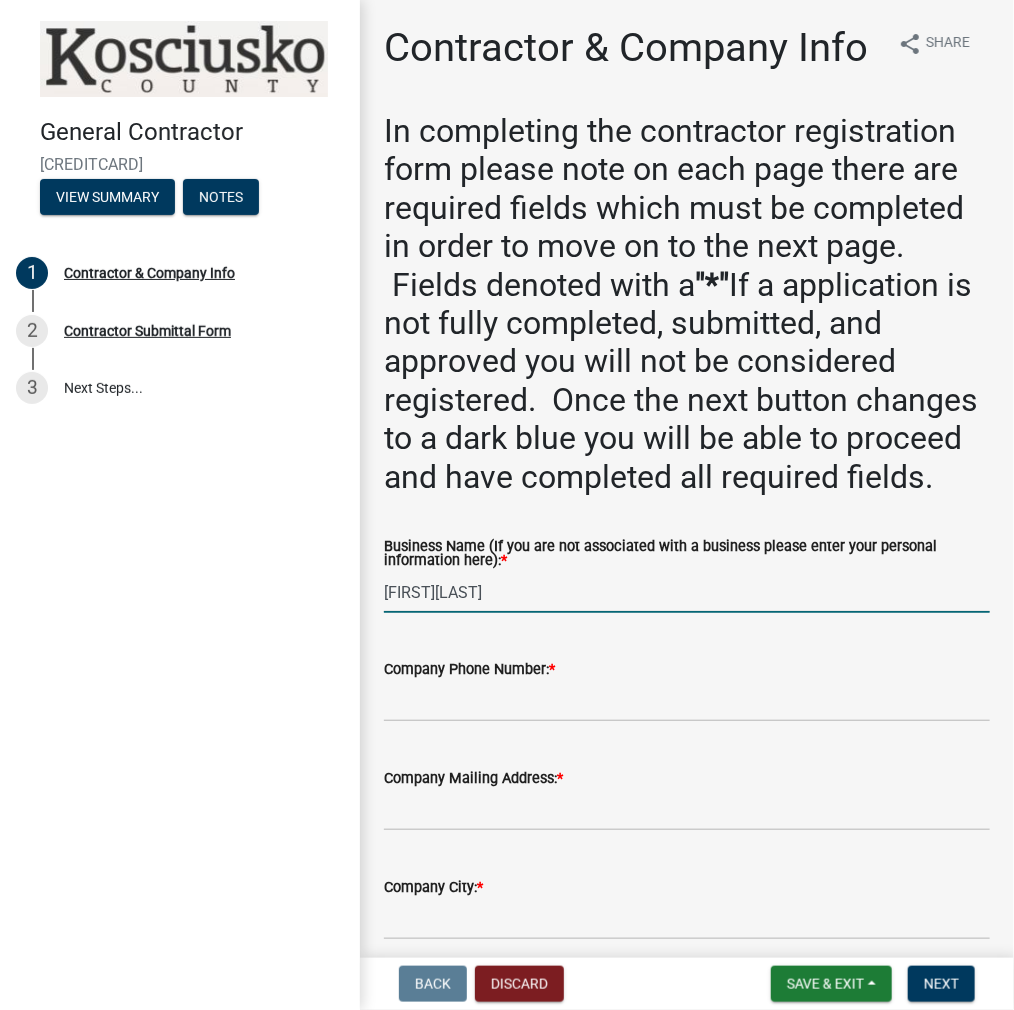 click on "[FIRST][LAST]" at bounding box center [687, 592] 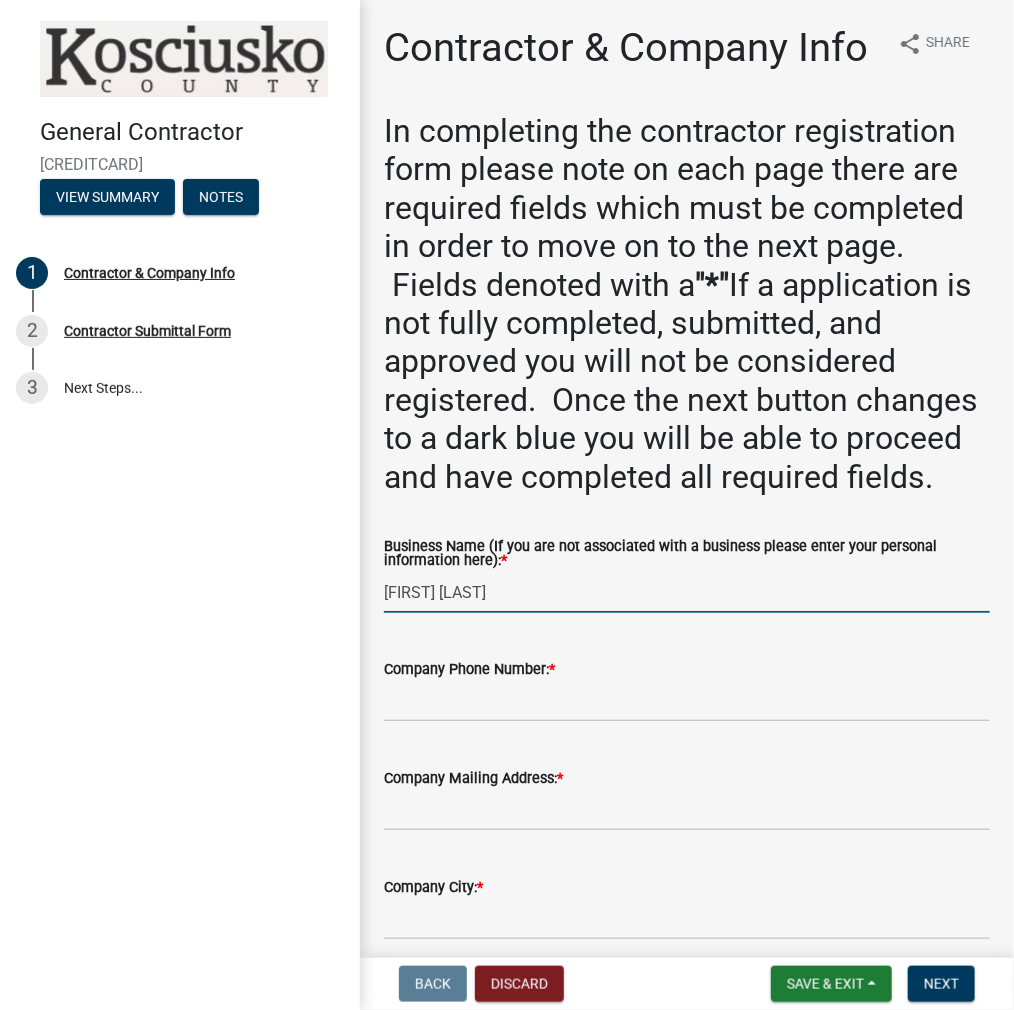 type on "[FIRST] [LAST]" 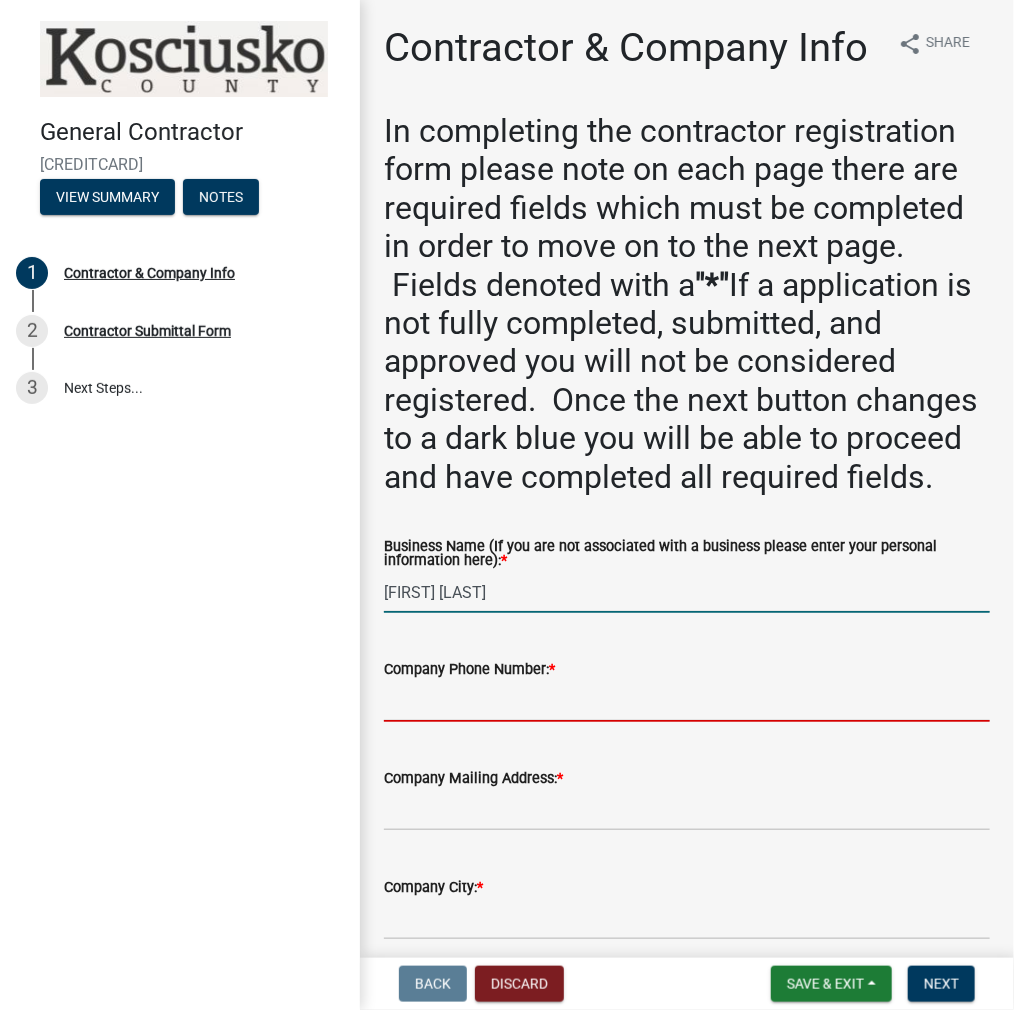 drag, startPoint x: 417, startPoint y: 794, endPoint x: 517, endPoint y: 791, distance: 100.04499 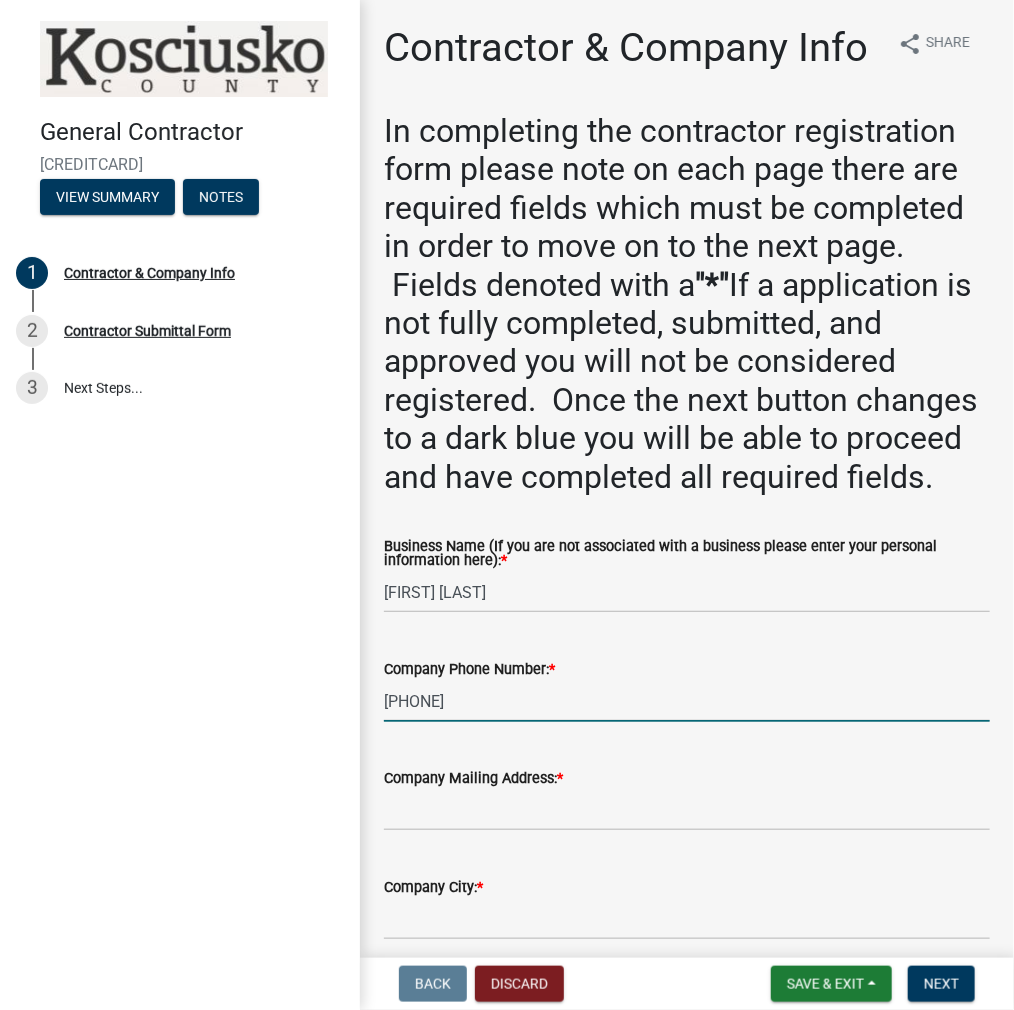 type on "[PHONE]" 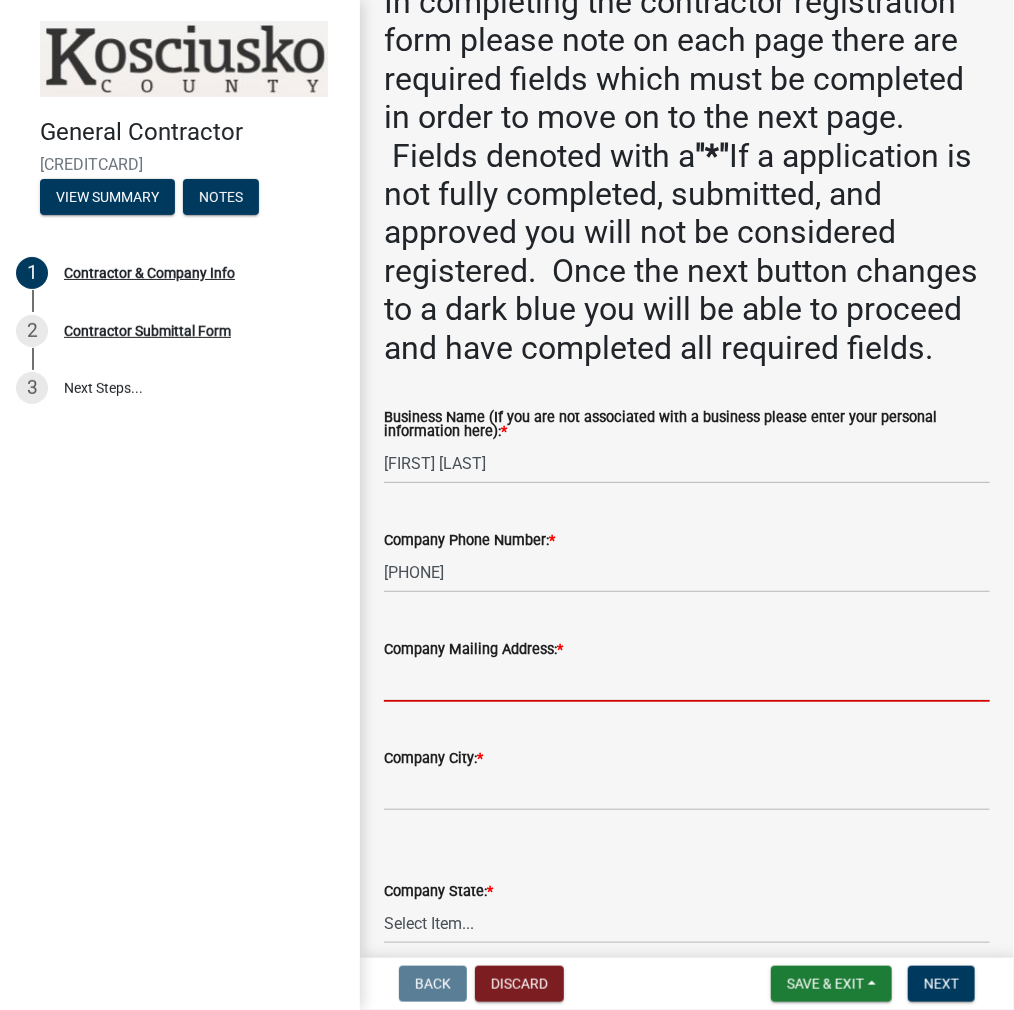 scroll, scrollTop: 400, scrollLeft: 0, axis: vertical 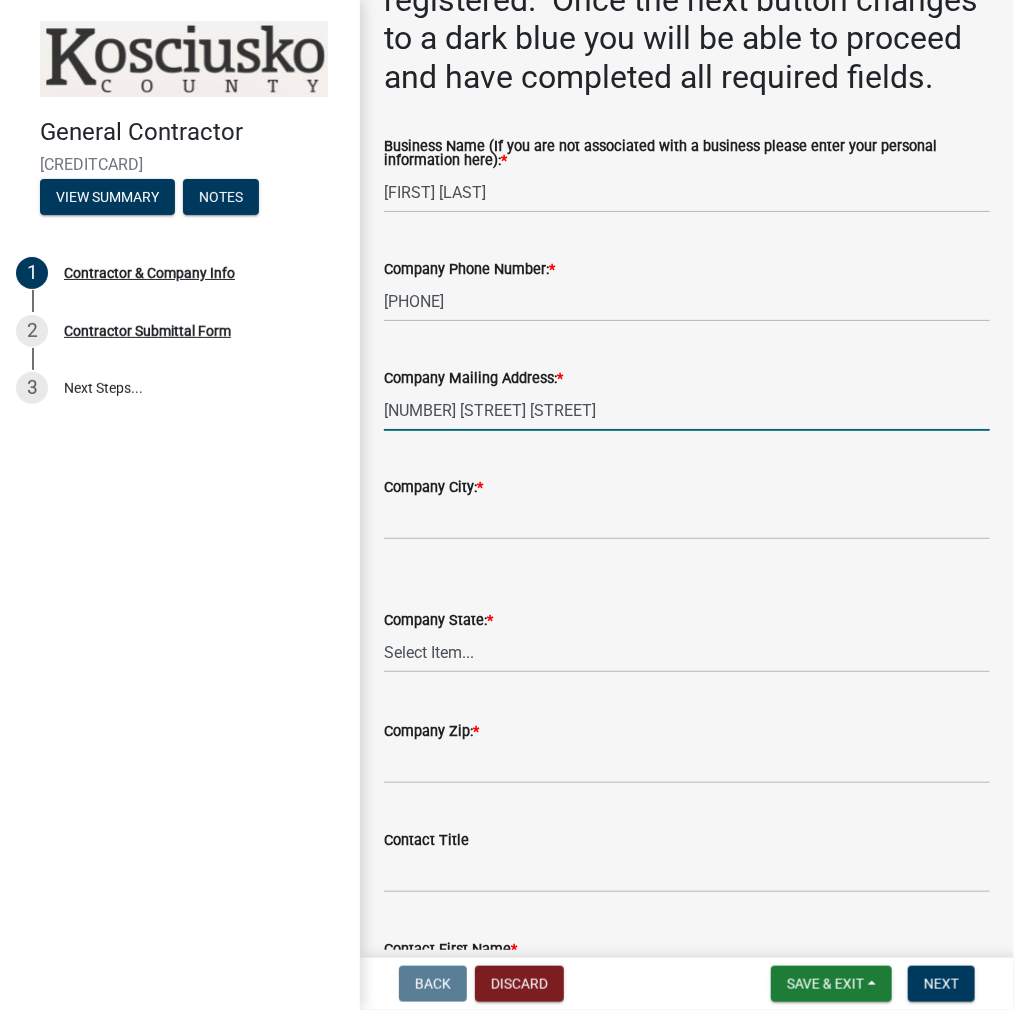 type on "[NUMBER] [STREET] [STREET]" 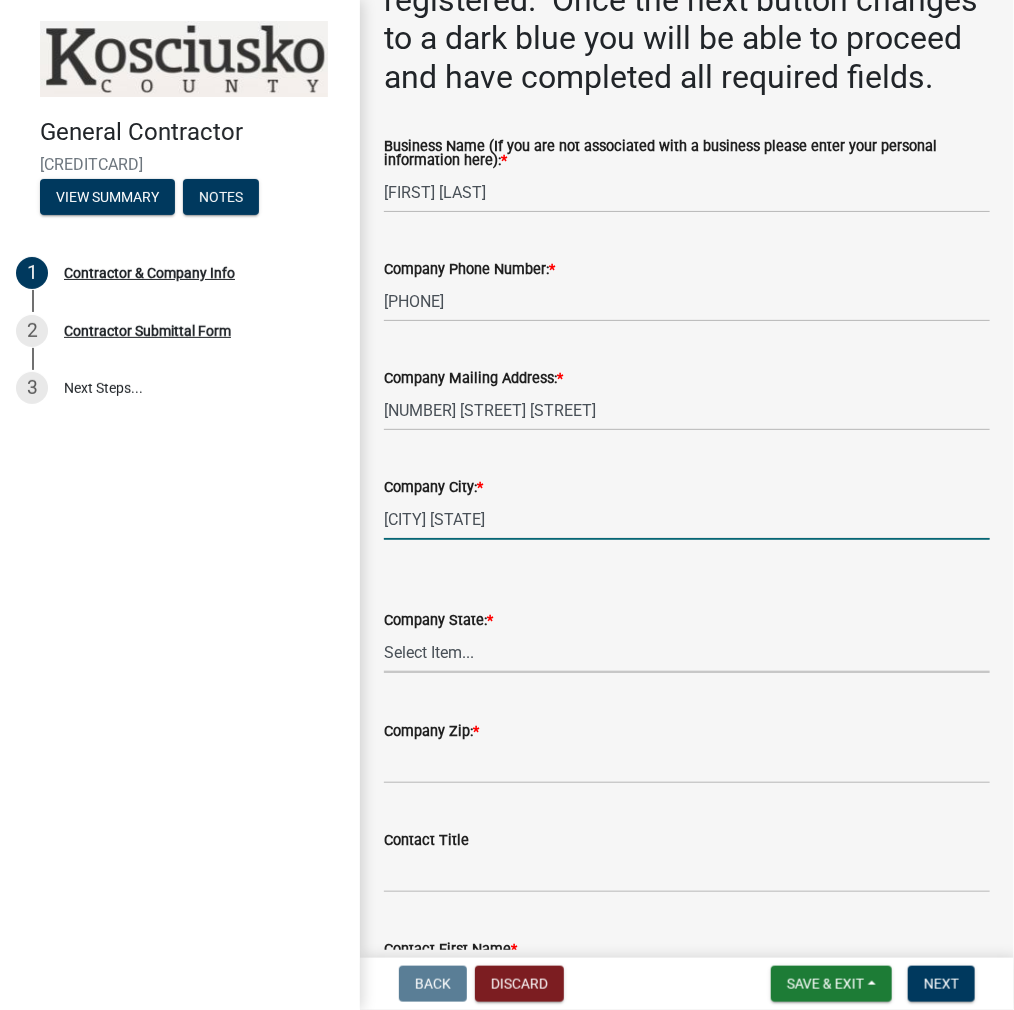 click on "[CITY] [STATE]" at bounding box center (687, 519) 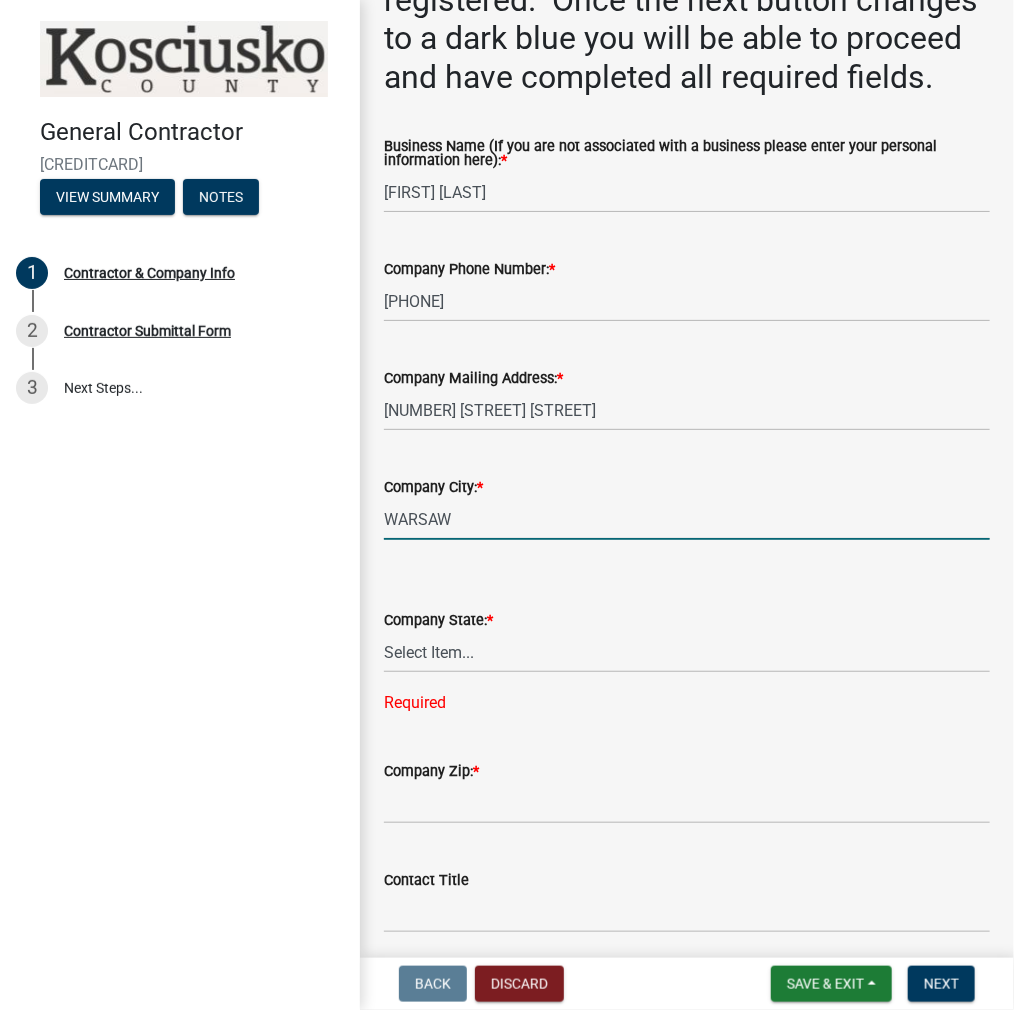 type on "WARSAW" 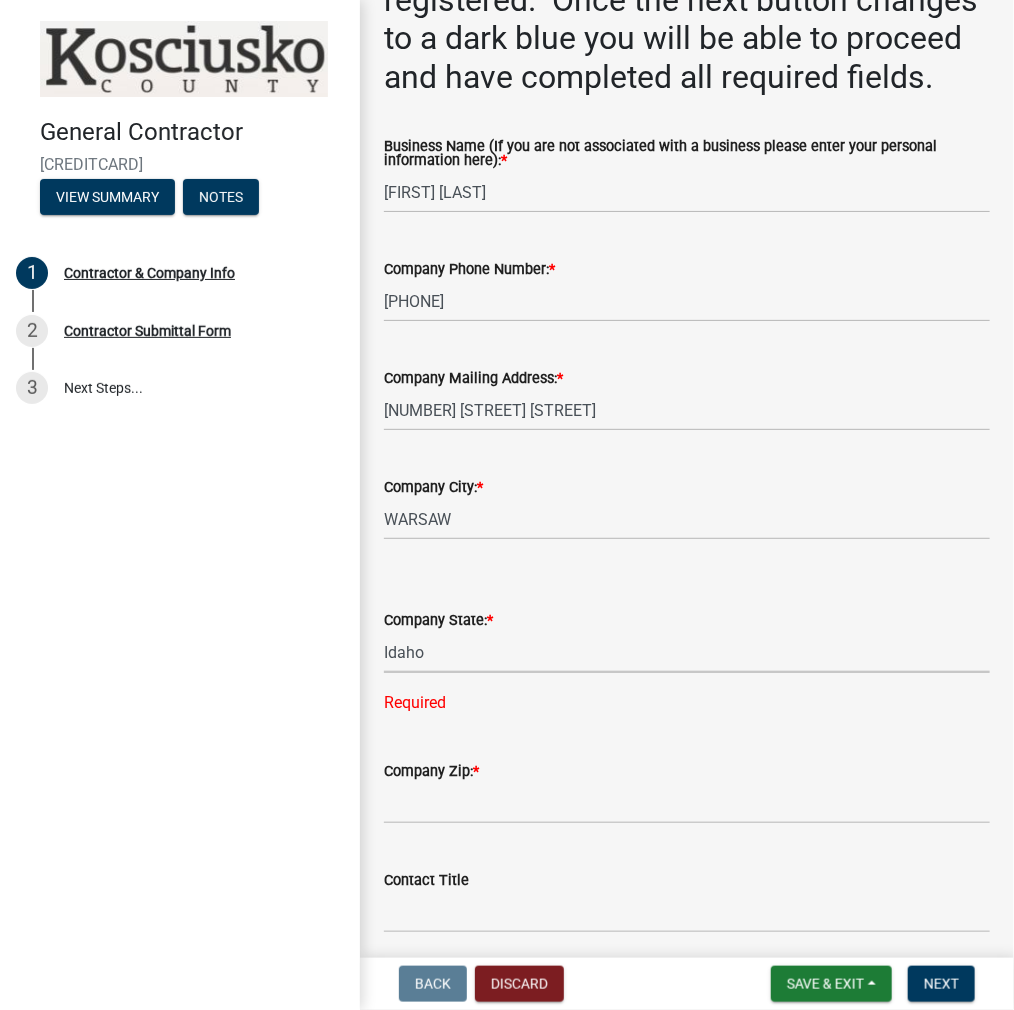 select on "IN" 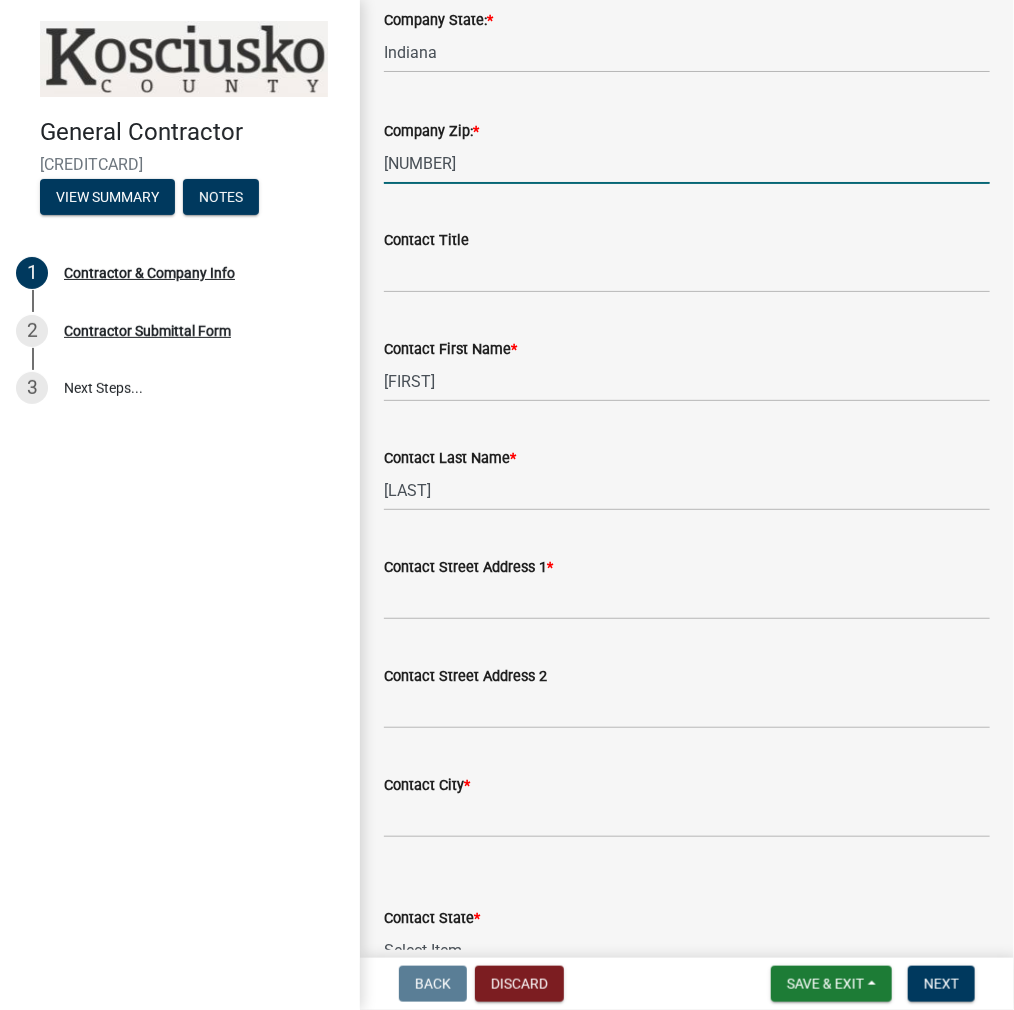 scroll, scrollTop: 1300, scrollLeft: 0, axis: vertical 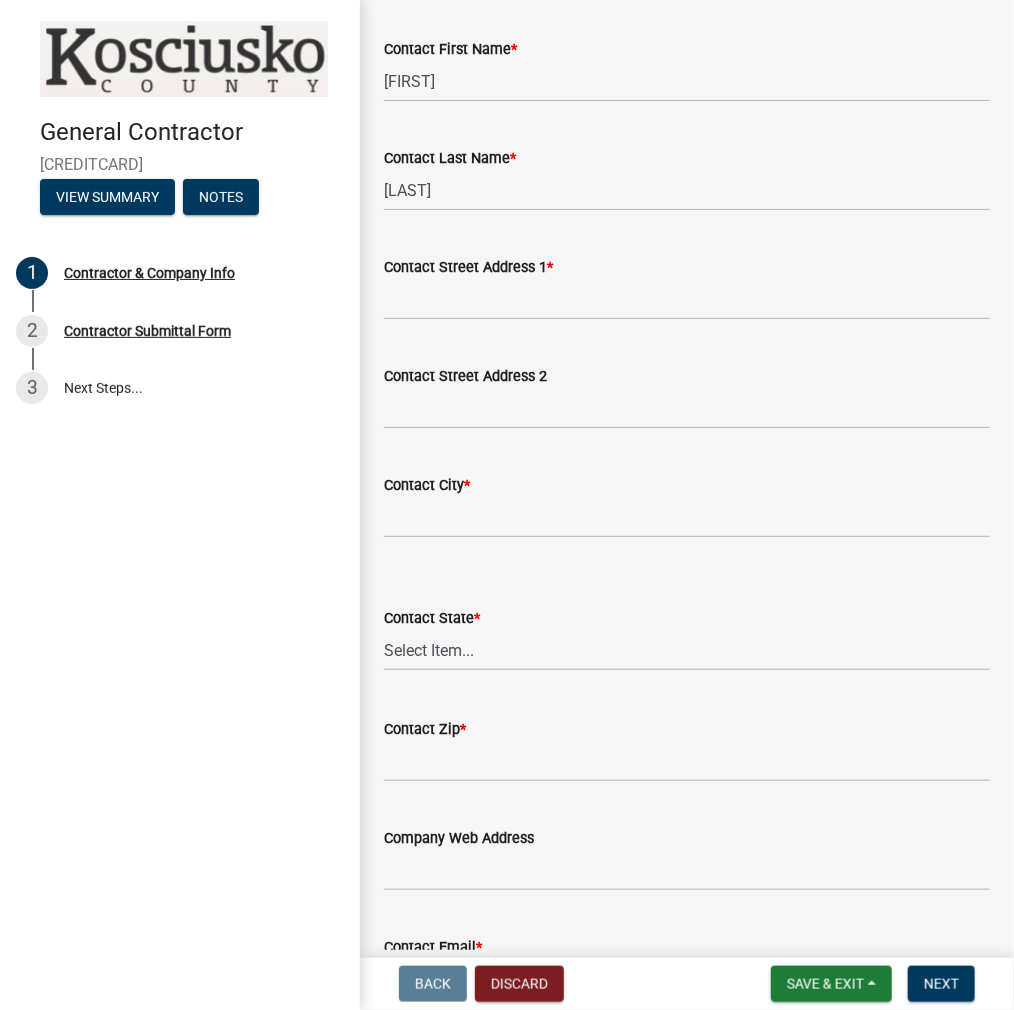 type on "[NUMBER]" 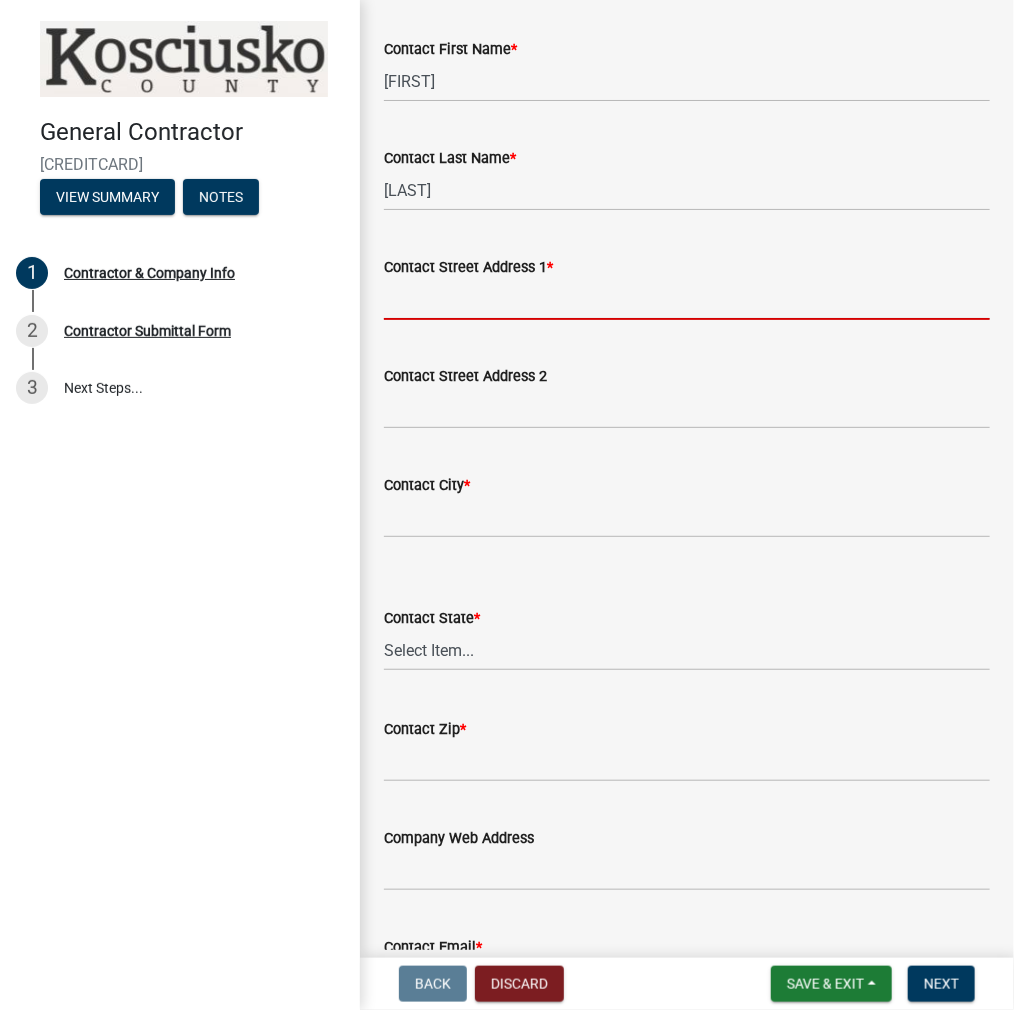 click on "Contact Street Address 1  *" at bounding box center [687, 299] 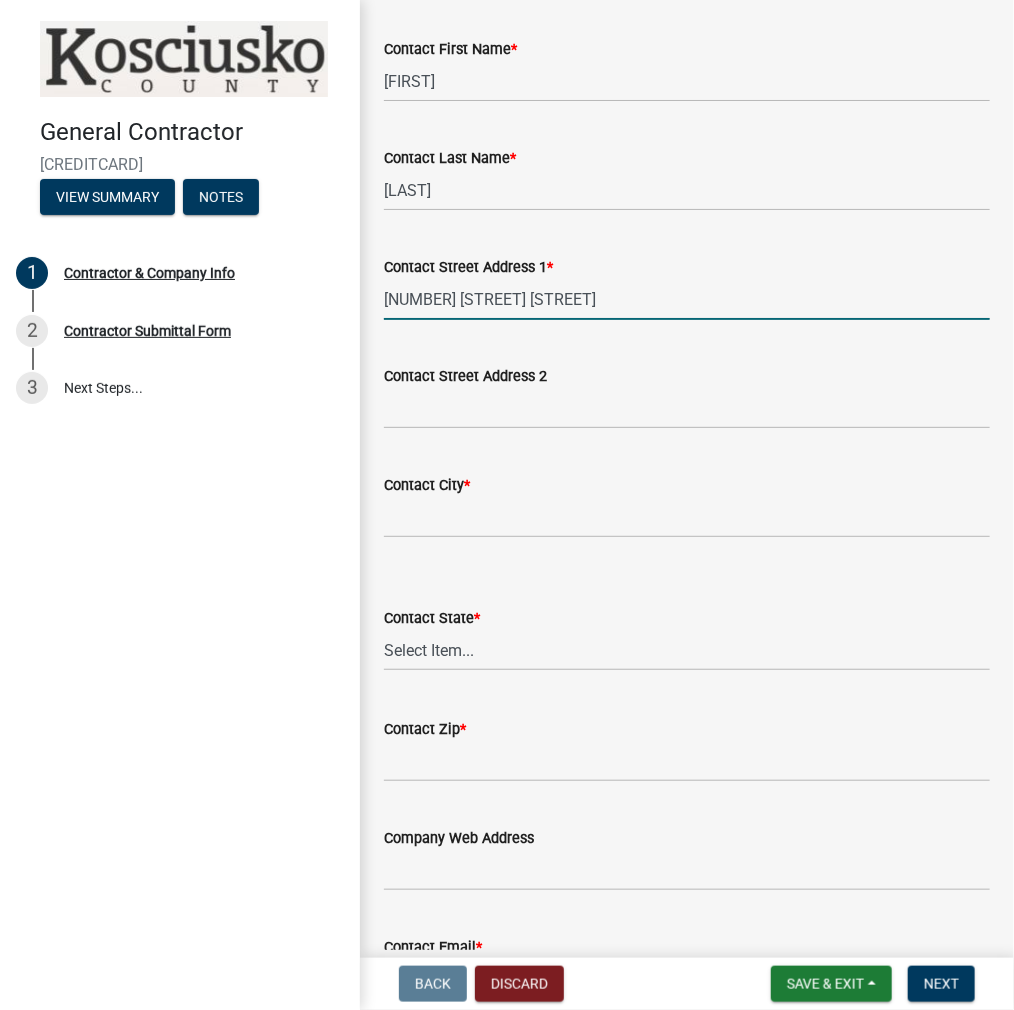 type on "[NUMBER] [STREET] [STREET]" 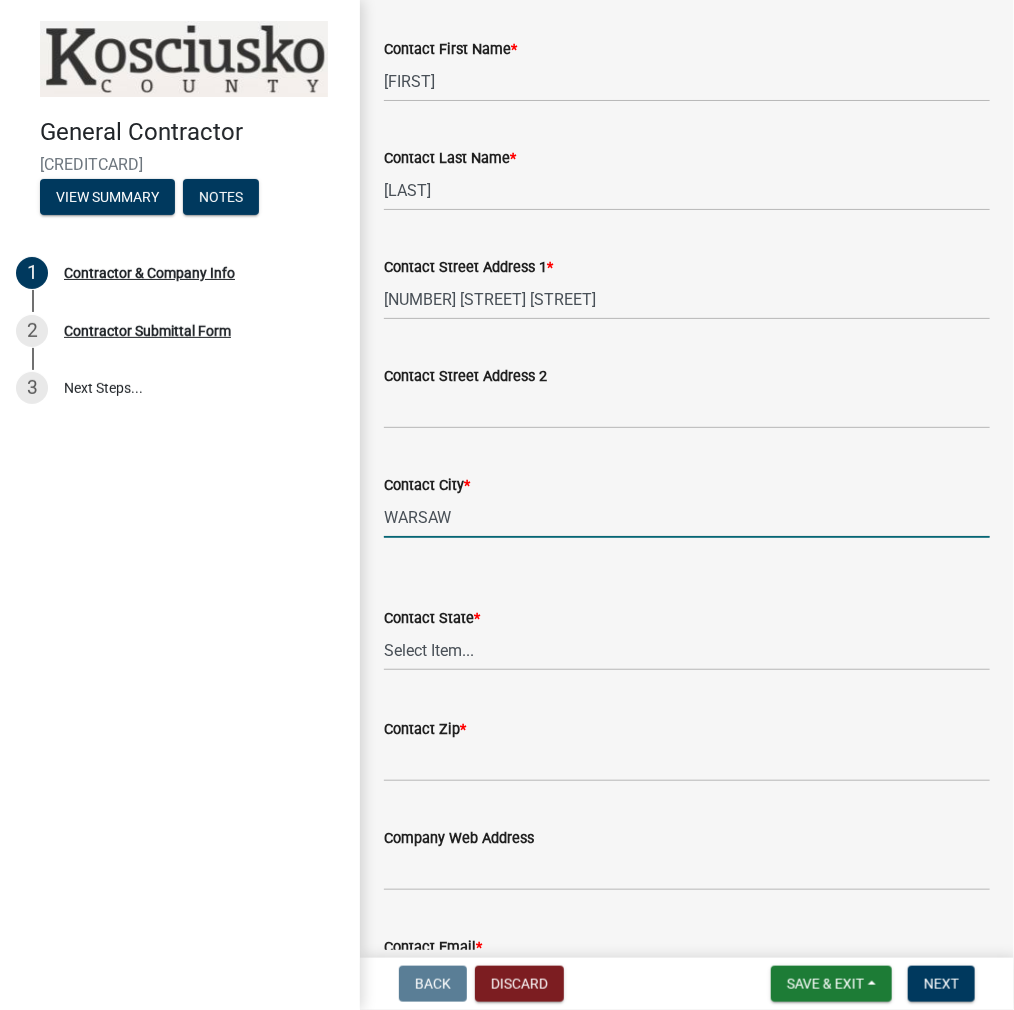 type on "WARSAW" 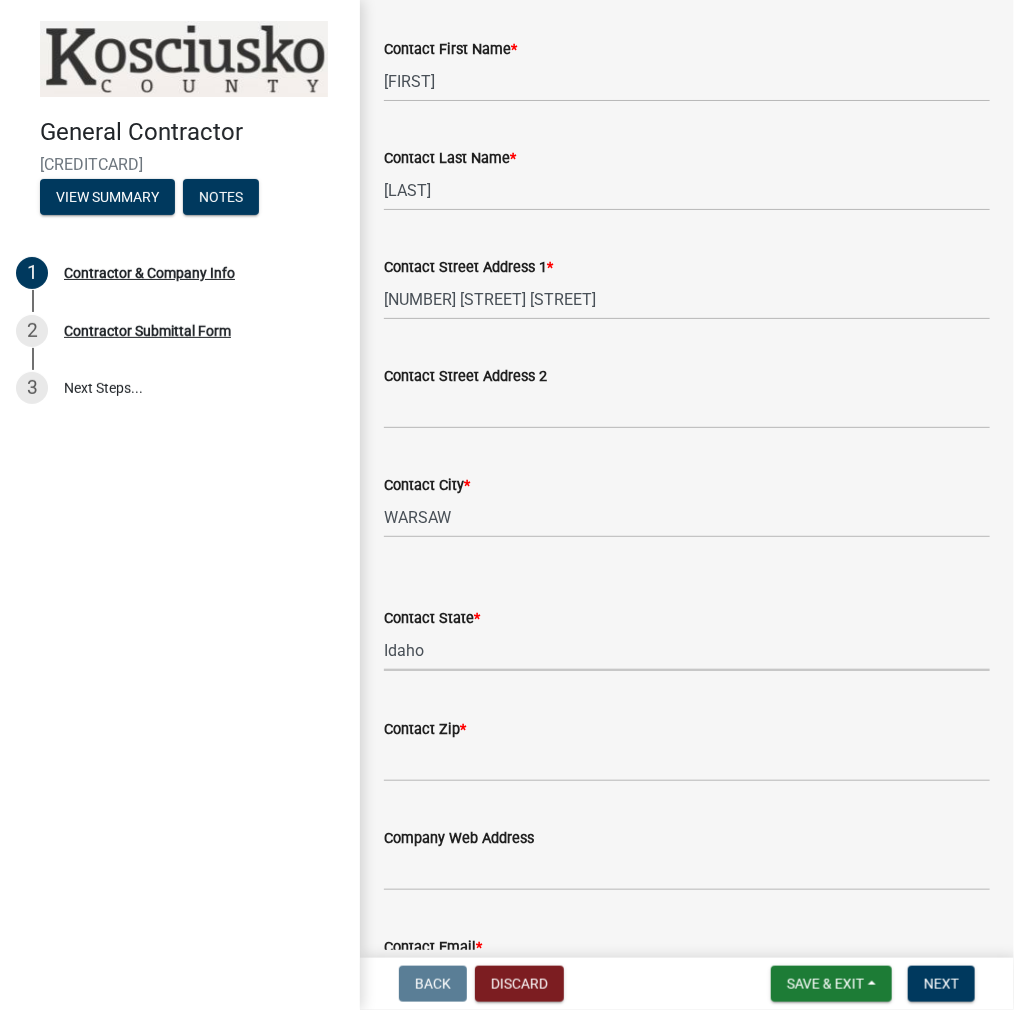 select on "IN" 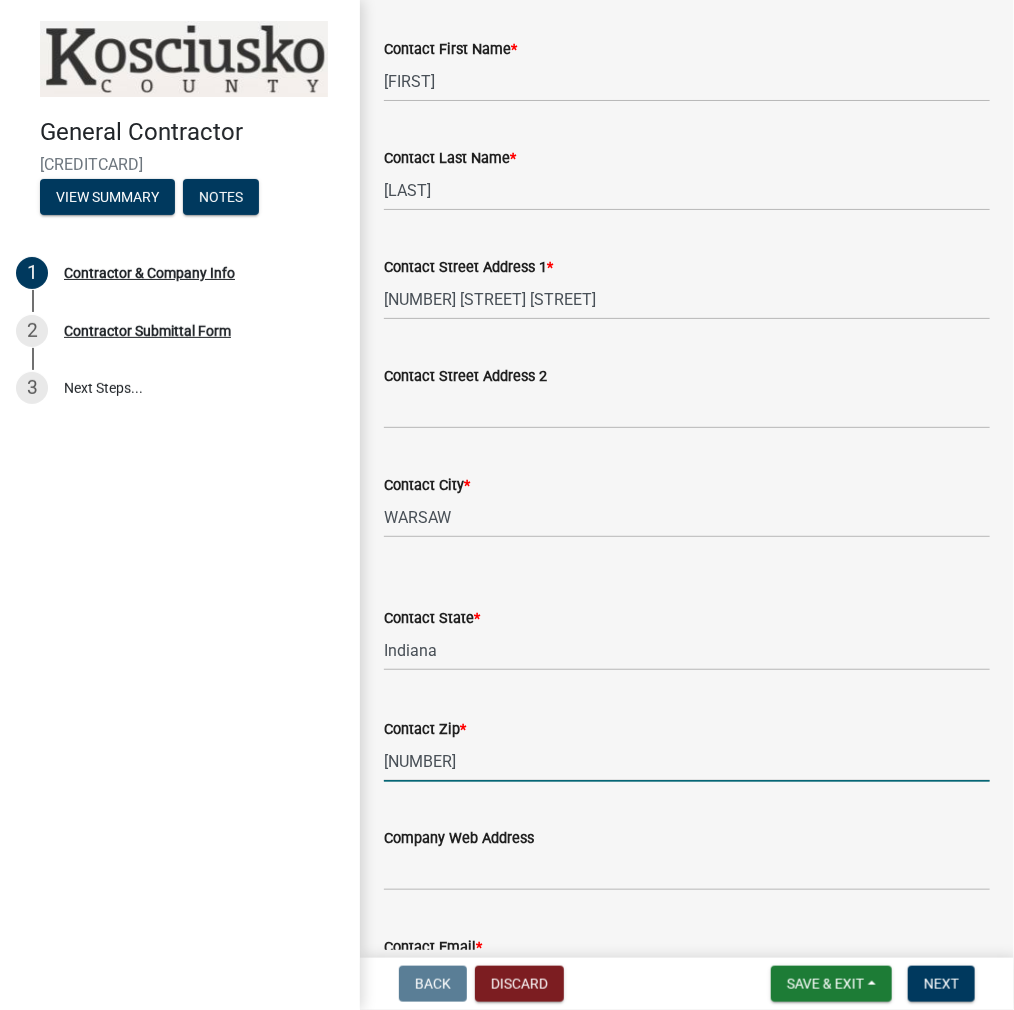 type on "[NUMBER]" 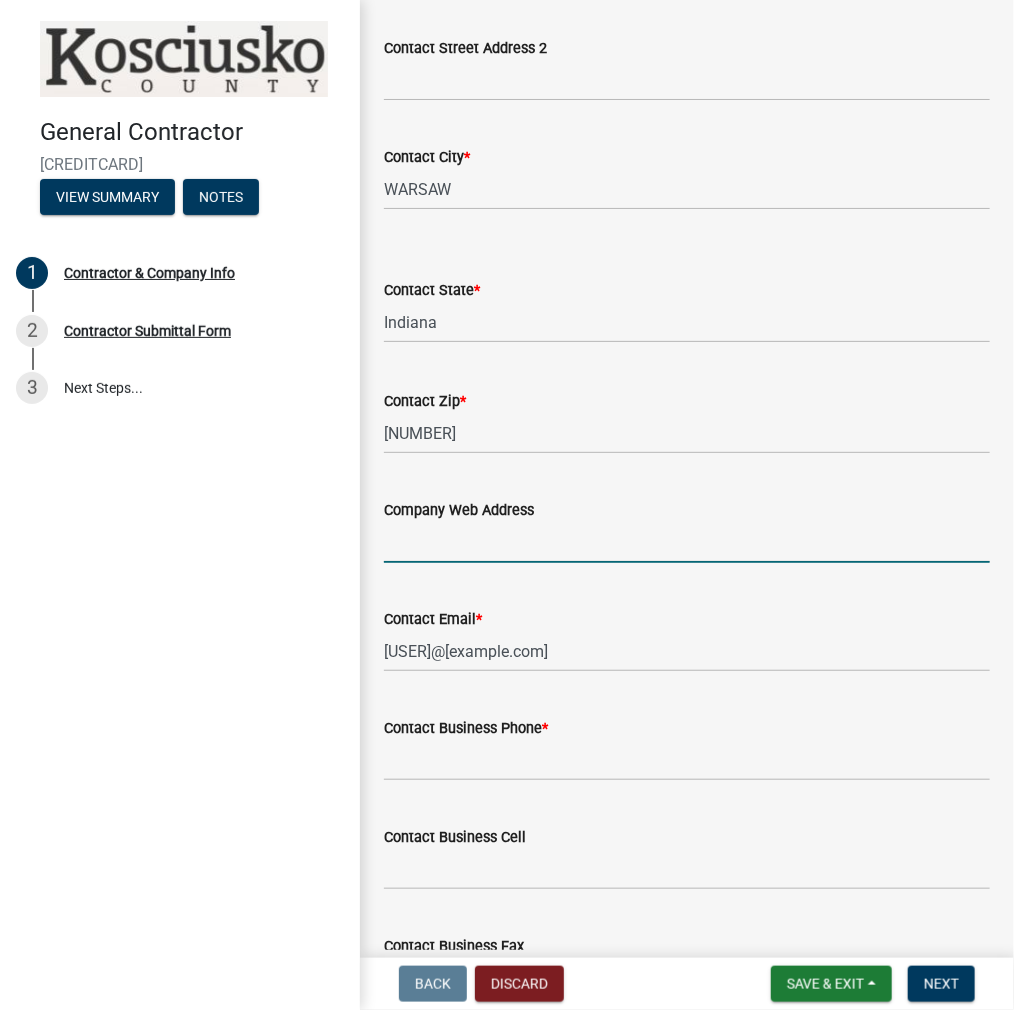 scroll, scrollTop: 1828, scrollLeft: 0, axis: vertical 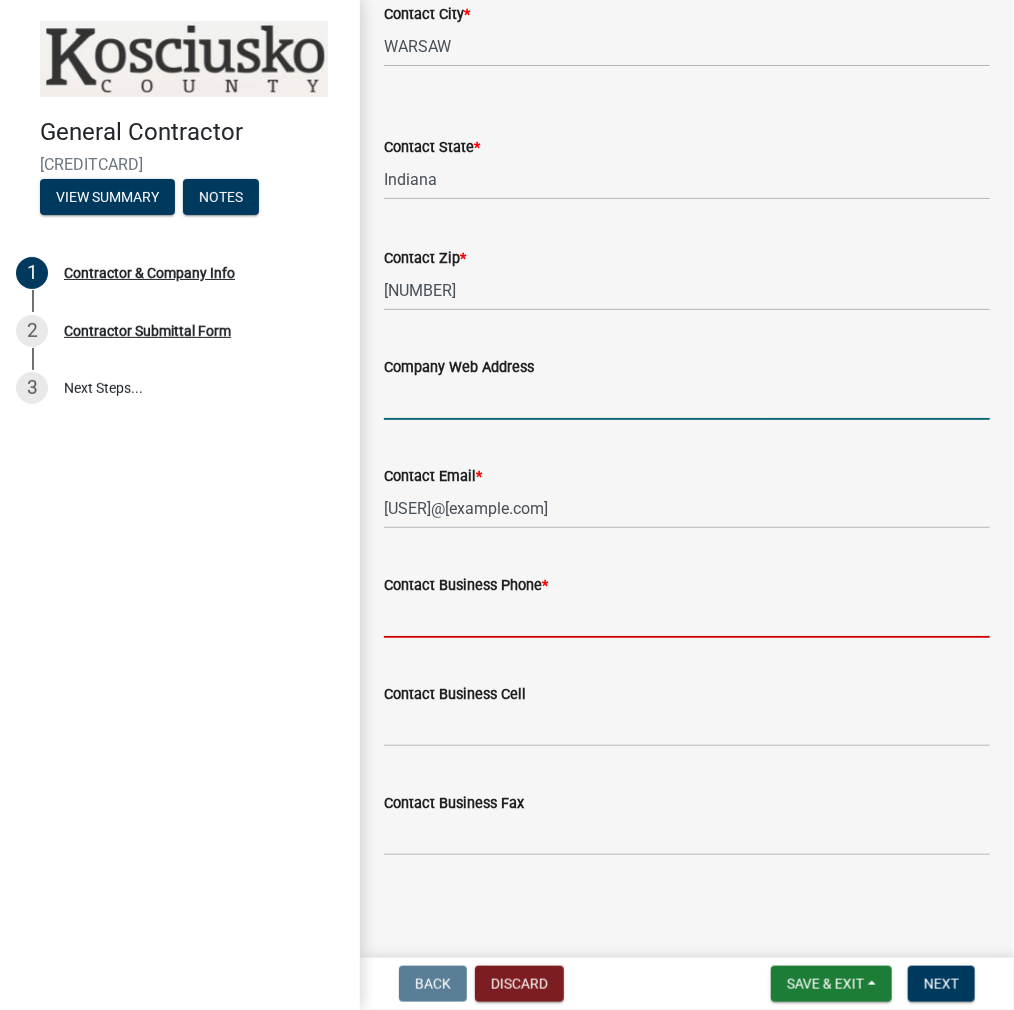 click on "Contact Business Phone  *" at bounding box center (687, 617) 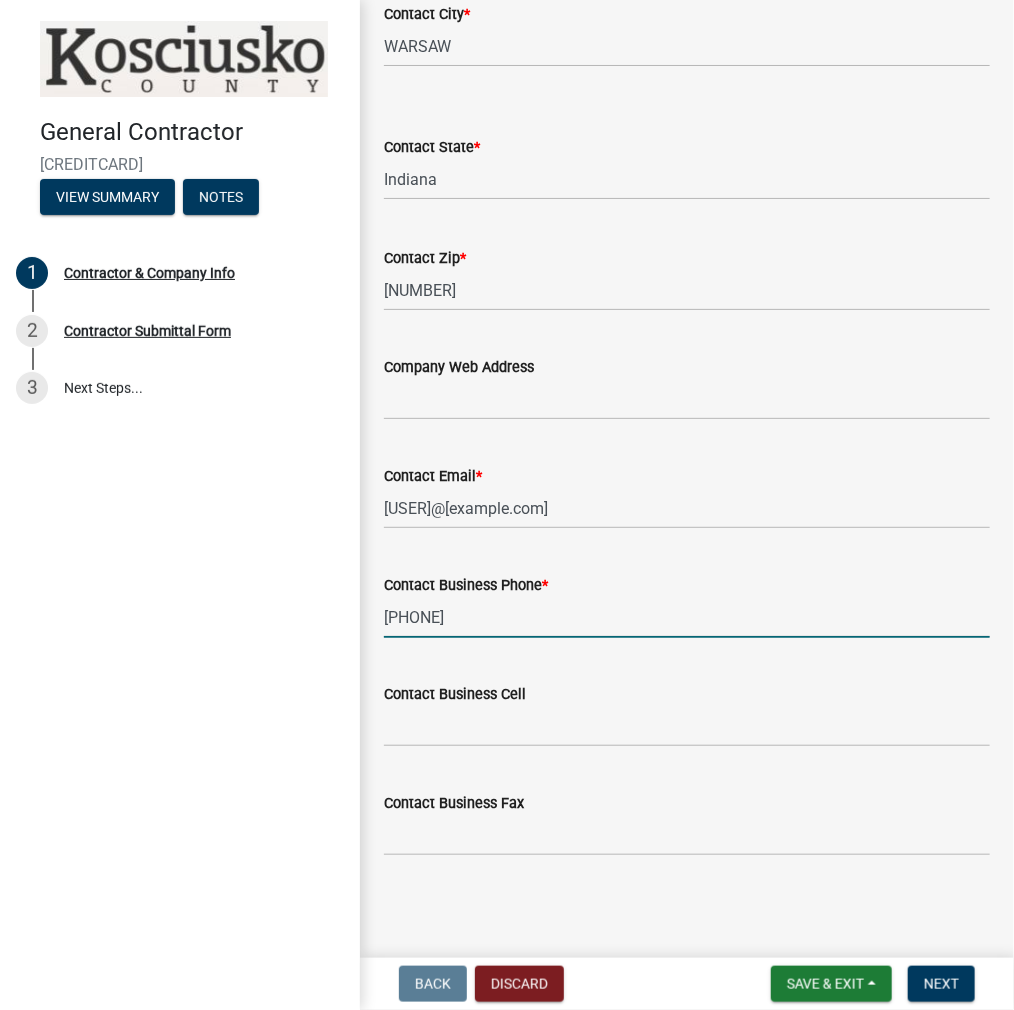 type on "[PHONE]" 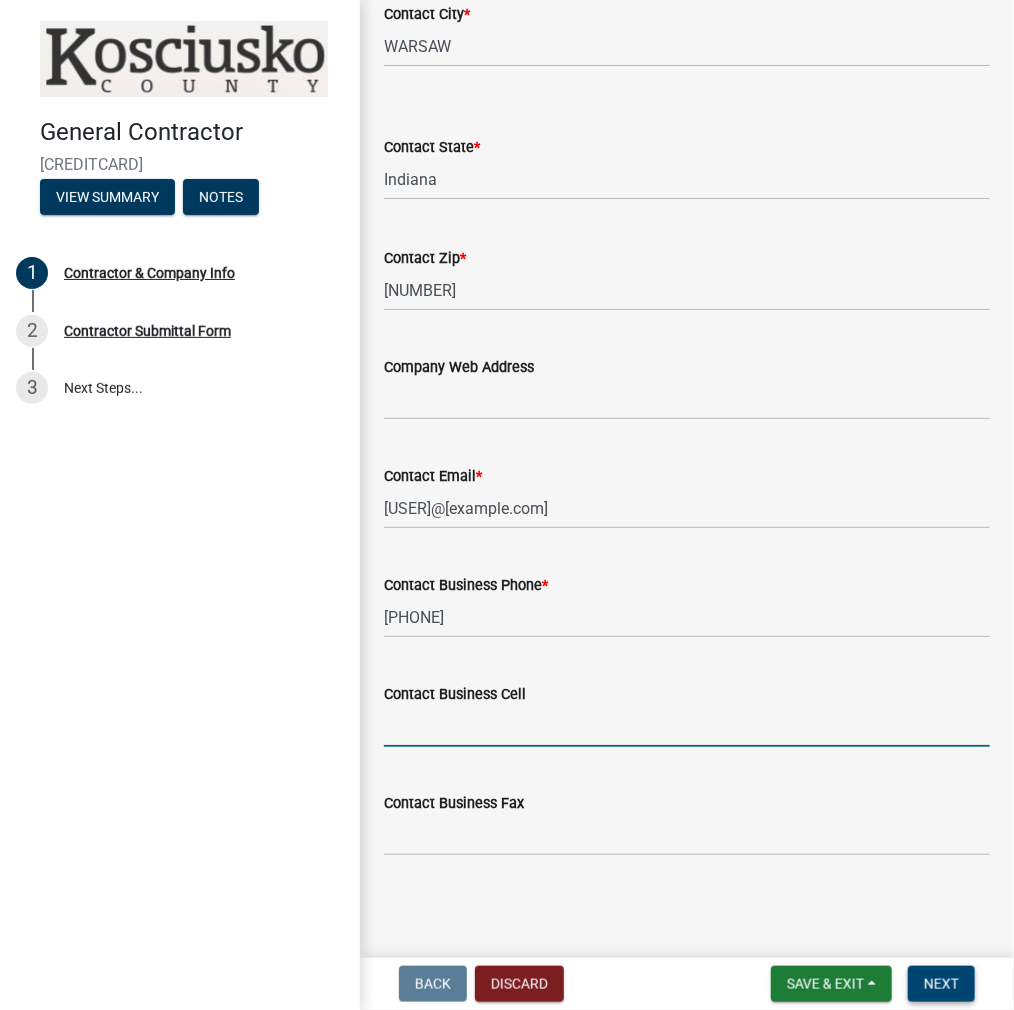 click on "Next" at bounding box center [941, 984] 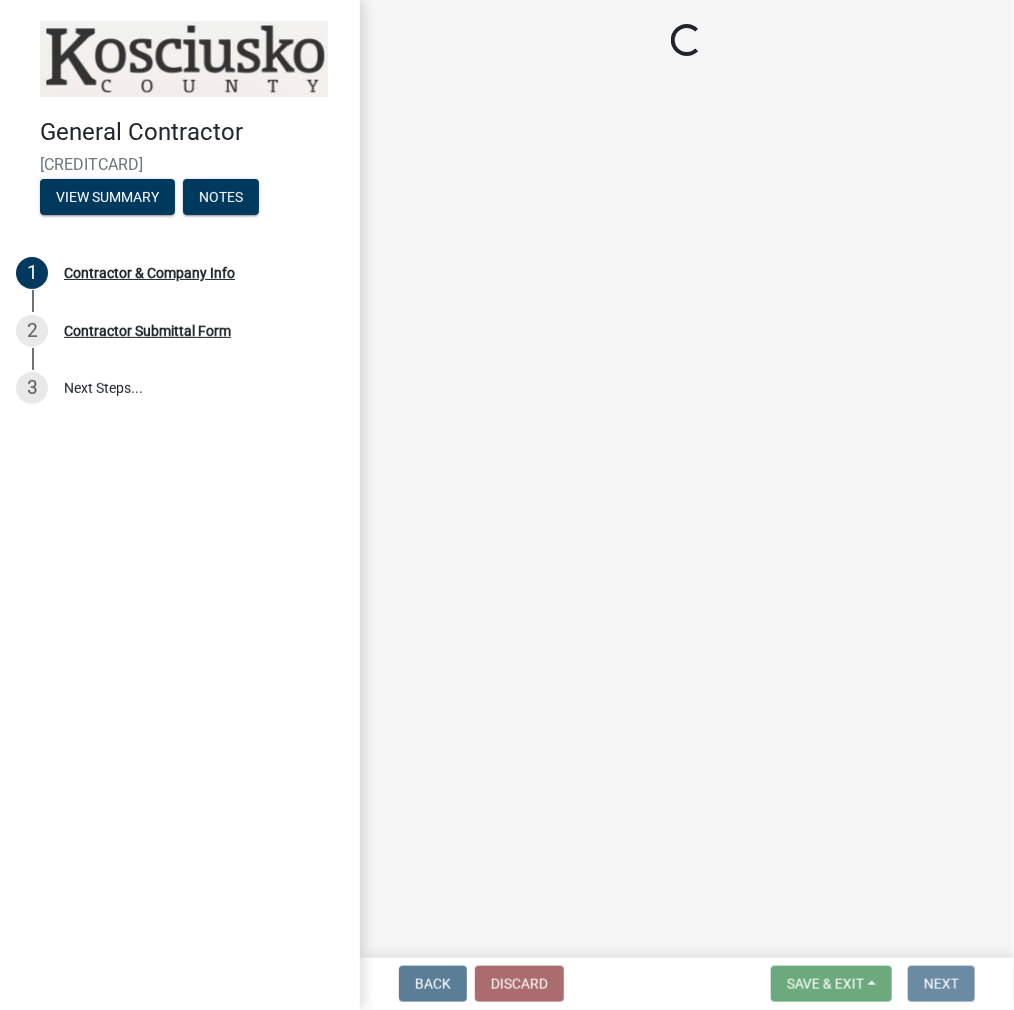 scroll, scrollTop: 0, scrollLeft: 0, axis: both 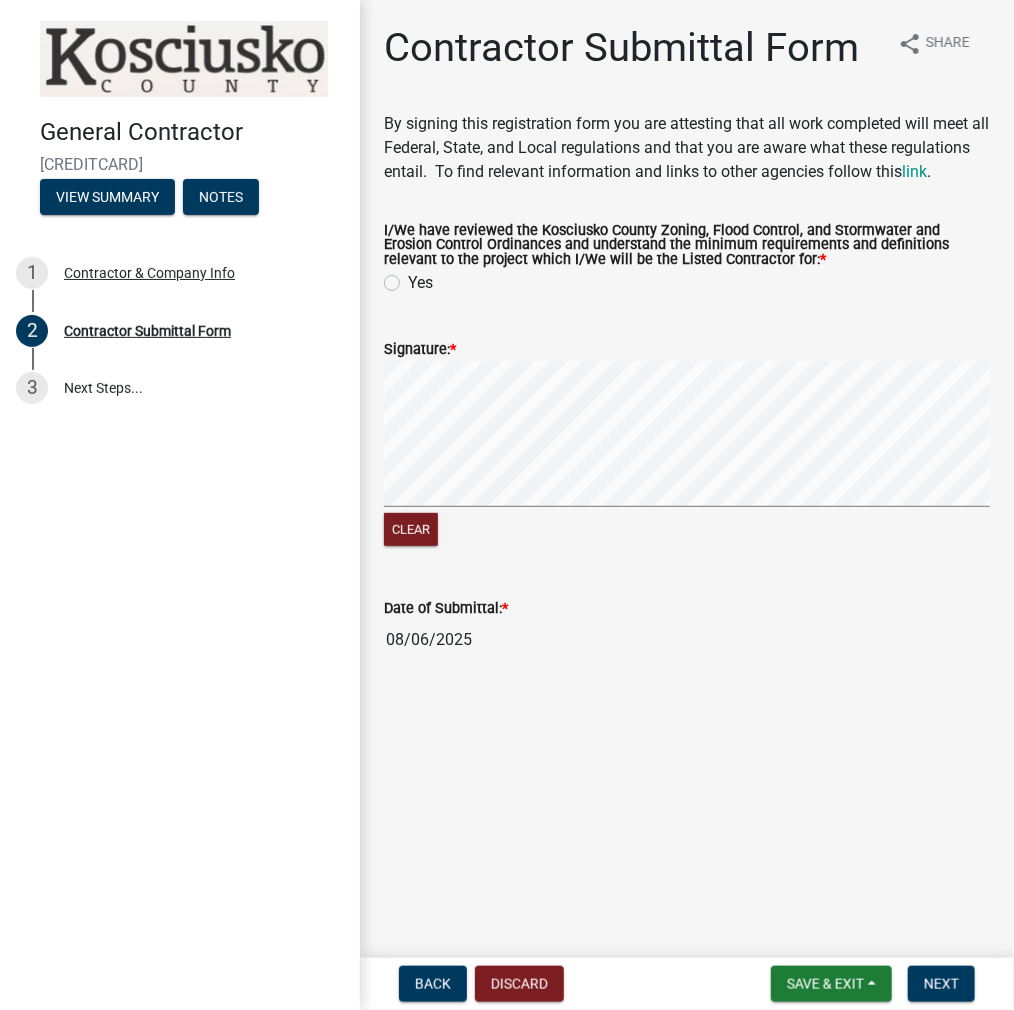 click on "Yes" 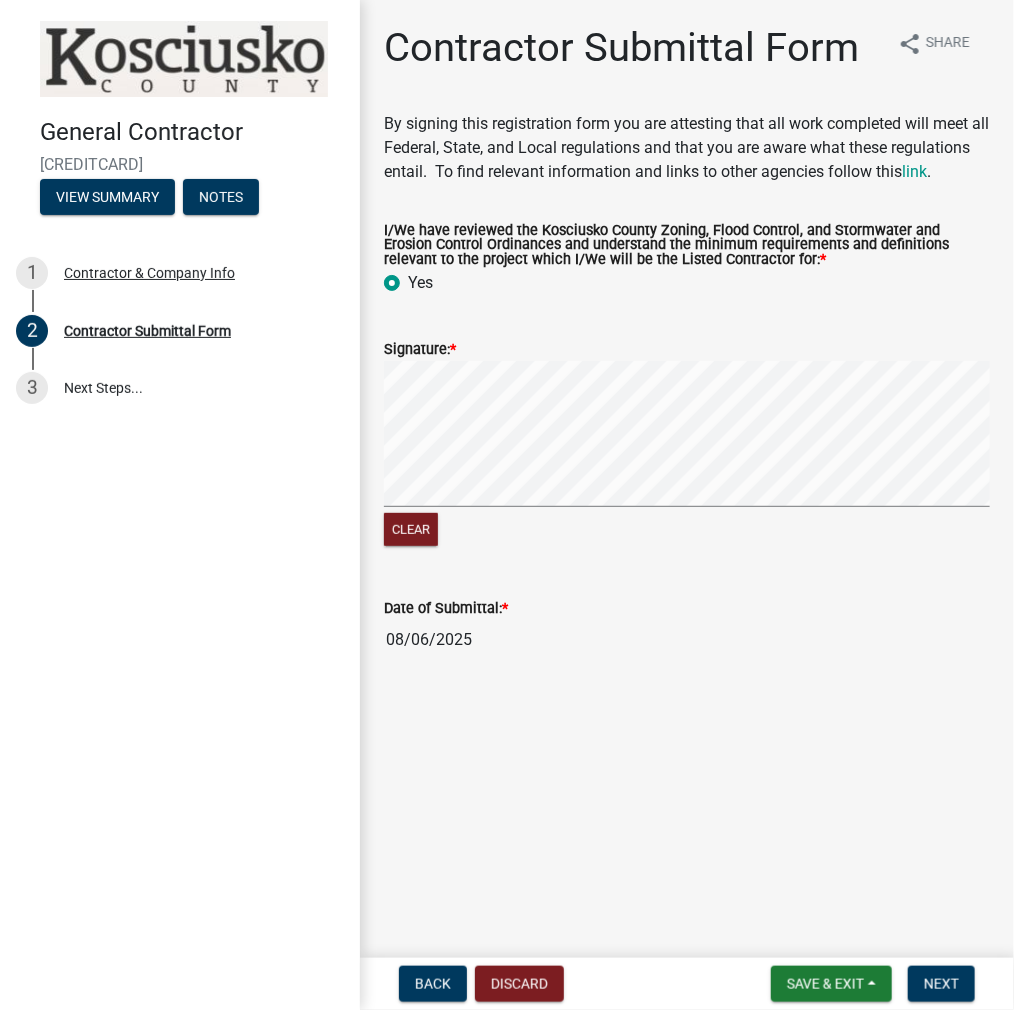 radio on "true" 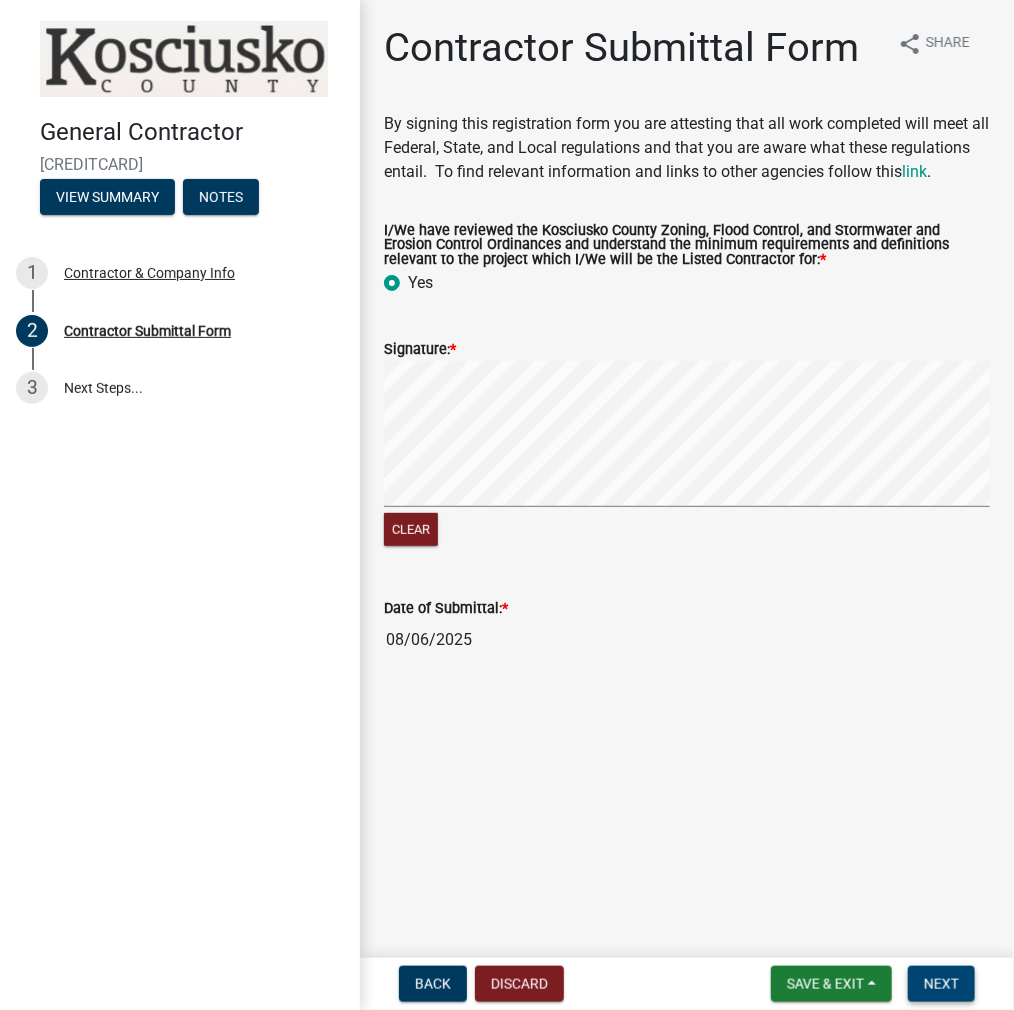 click on "Next" at bounding box center (941, 984) 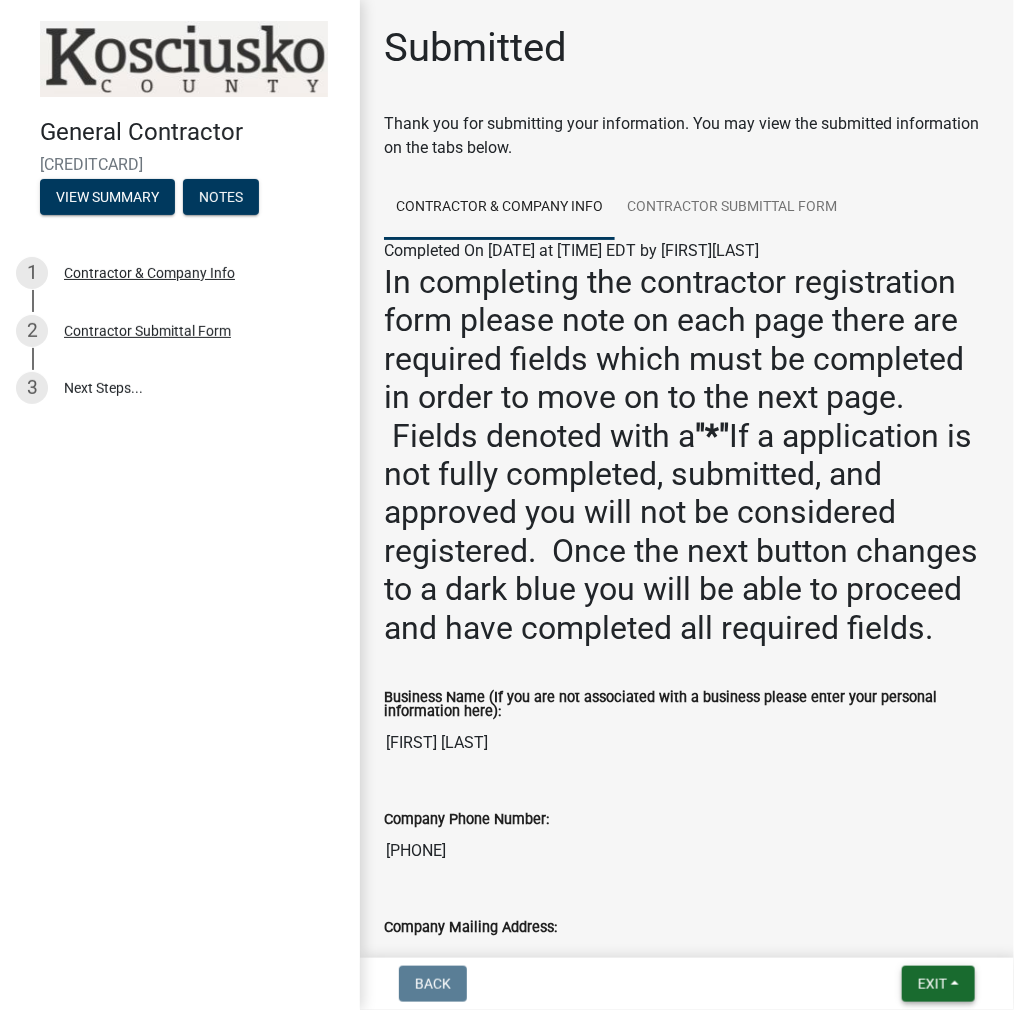 click on "Exit" at bounding box center (932, 984) 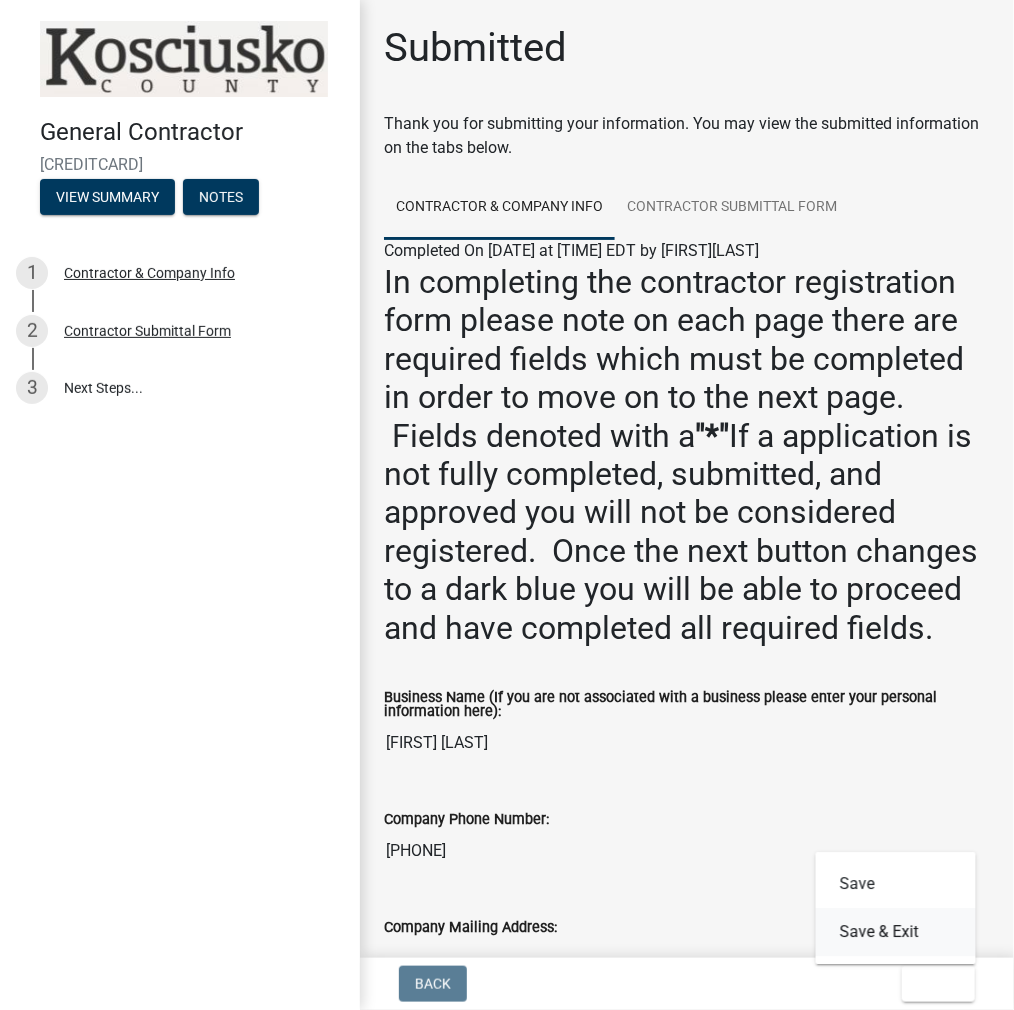 click on "Save & Exit" at bounding box center (896, 932) 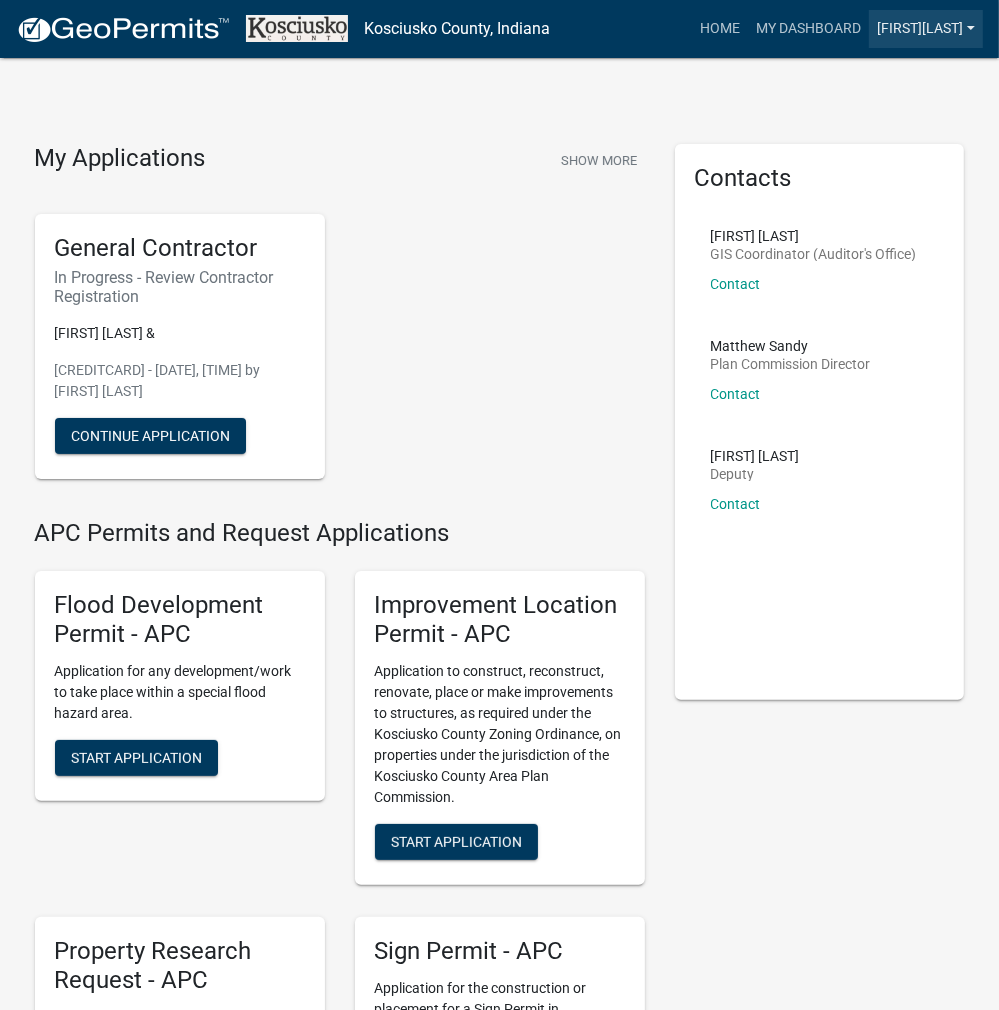 click on "[FIRST][LAST]" at bounding box center [926, 29] 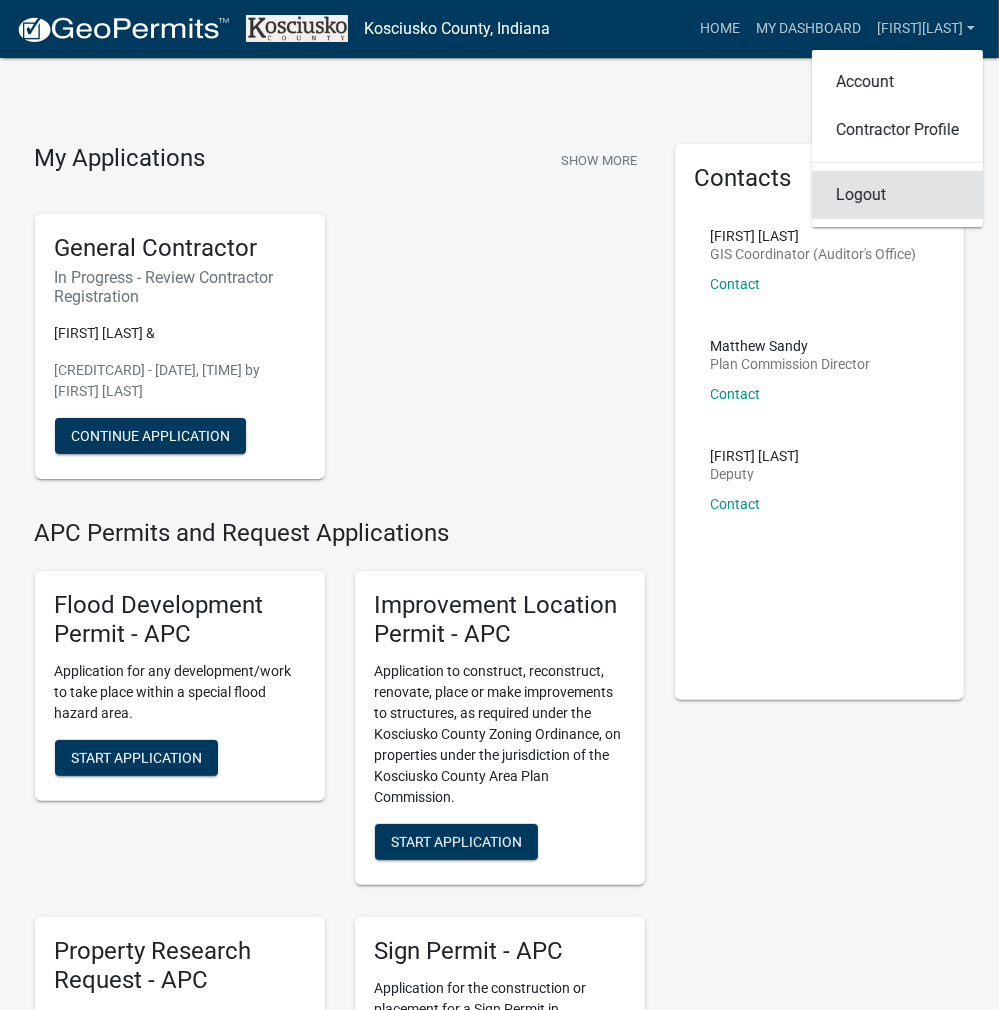 click on "Logout" at bounding box center (897, 195) 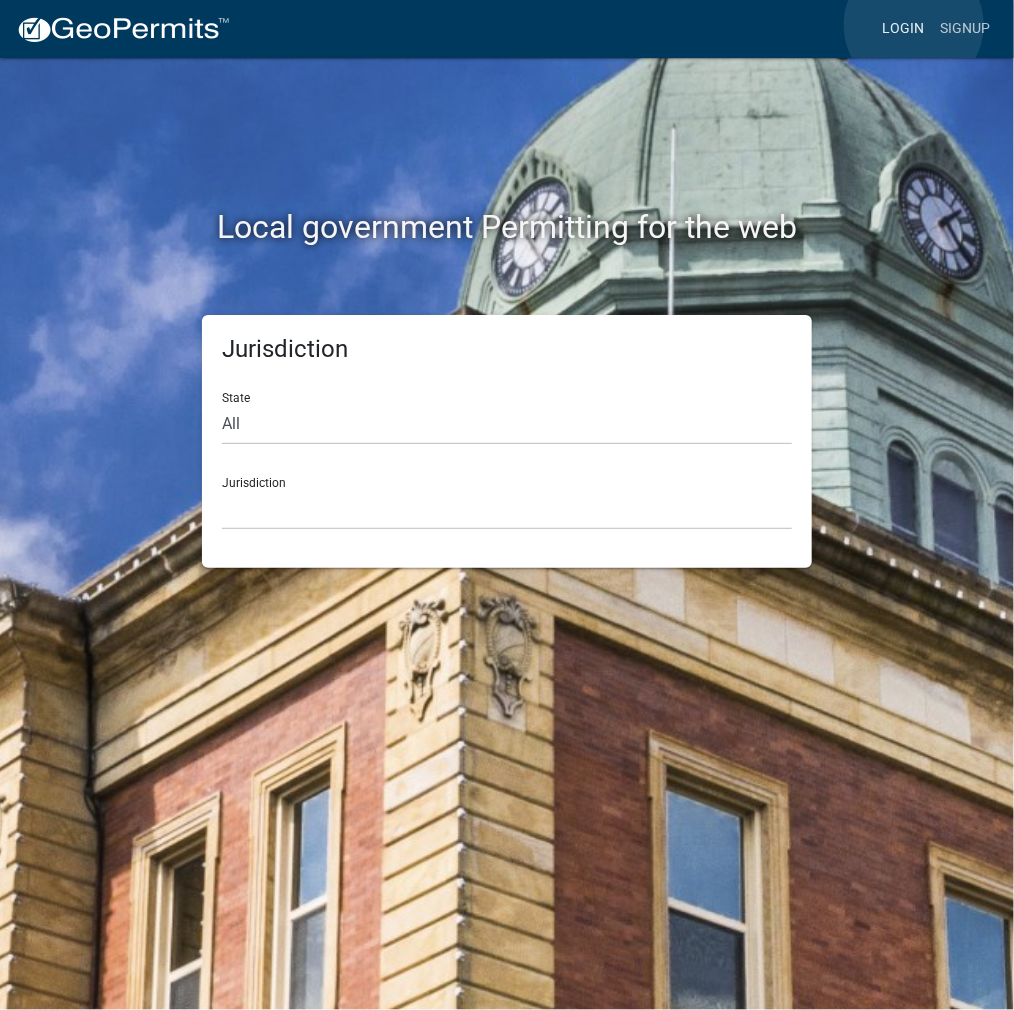 click on "Login" at bounding box center [903, 29] 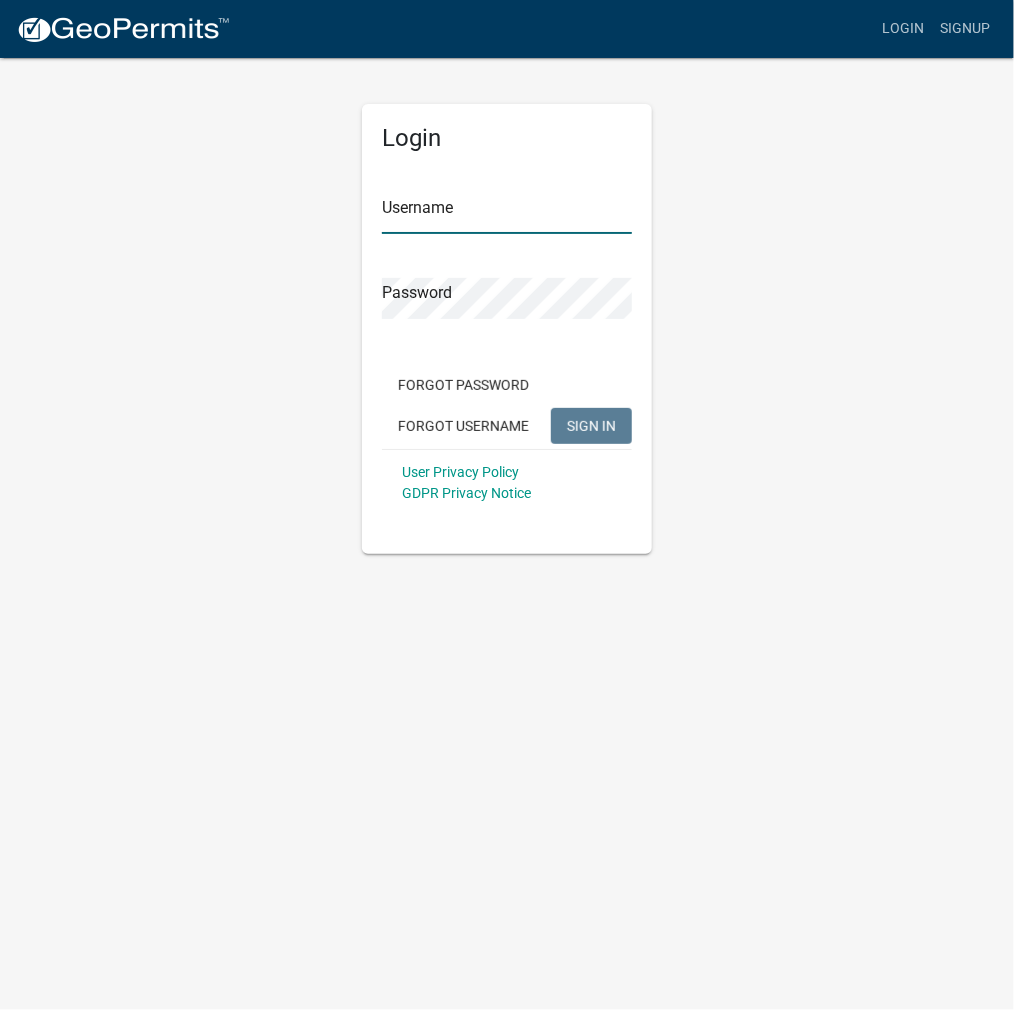 click on "Username" at bounding box center [507, 213] 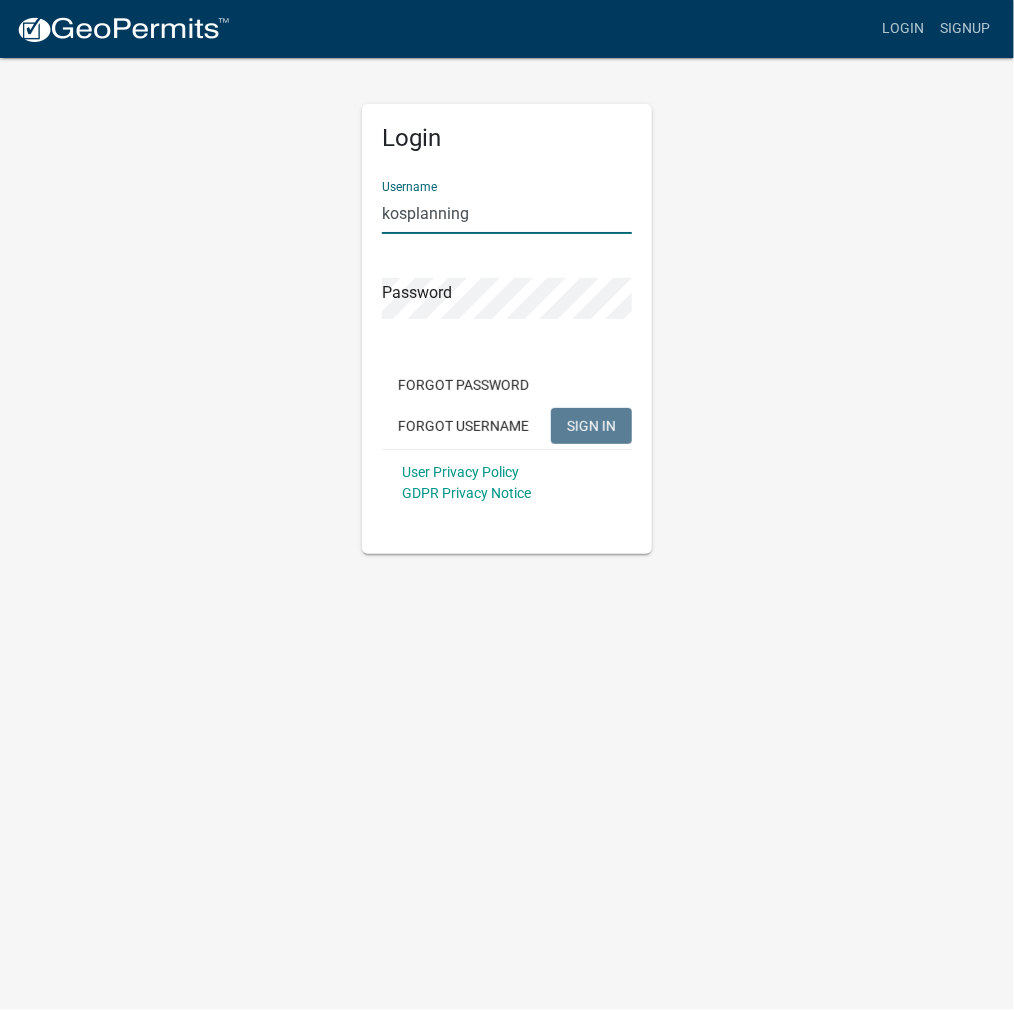 type on "kosplanning" 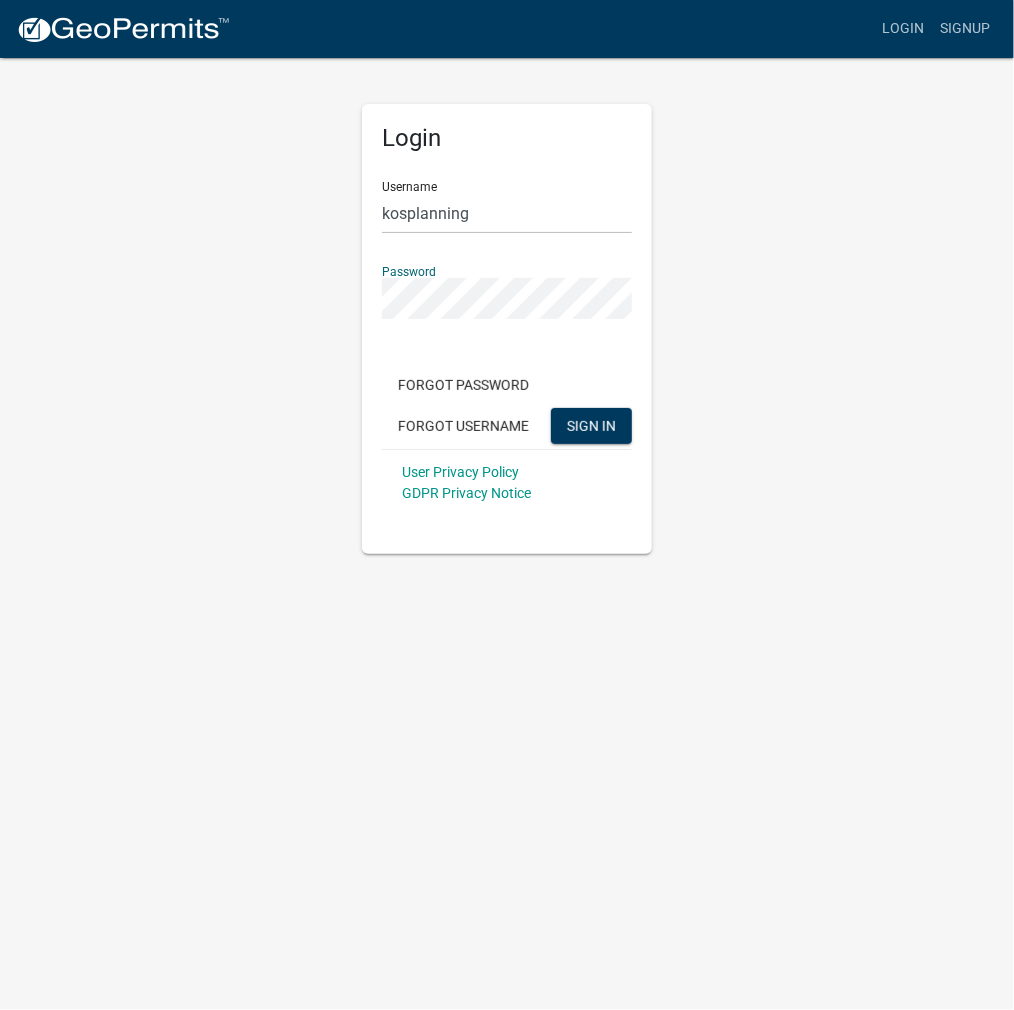 click on "SIGN IN" 